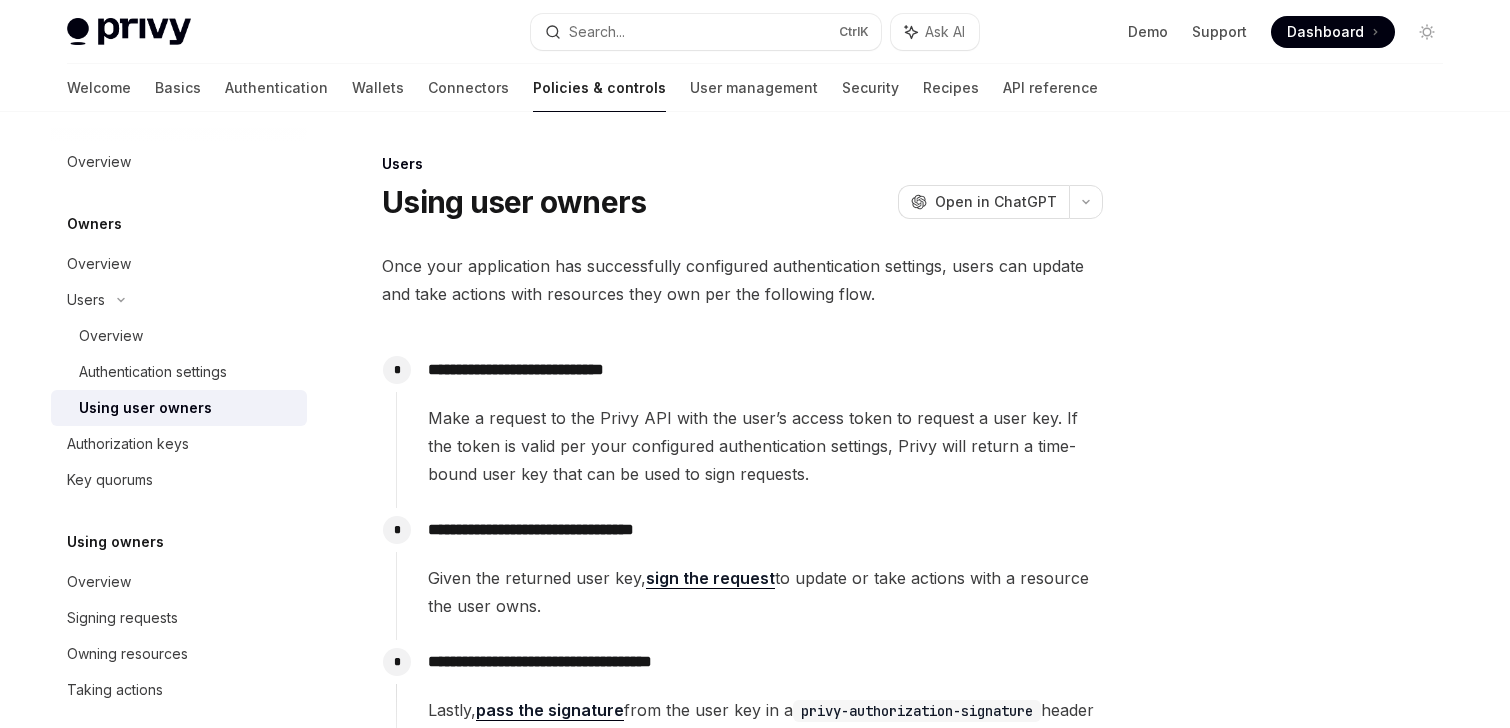 scroll, scrollTop: 960, scrollLeft: 0, axis: vertical 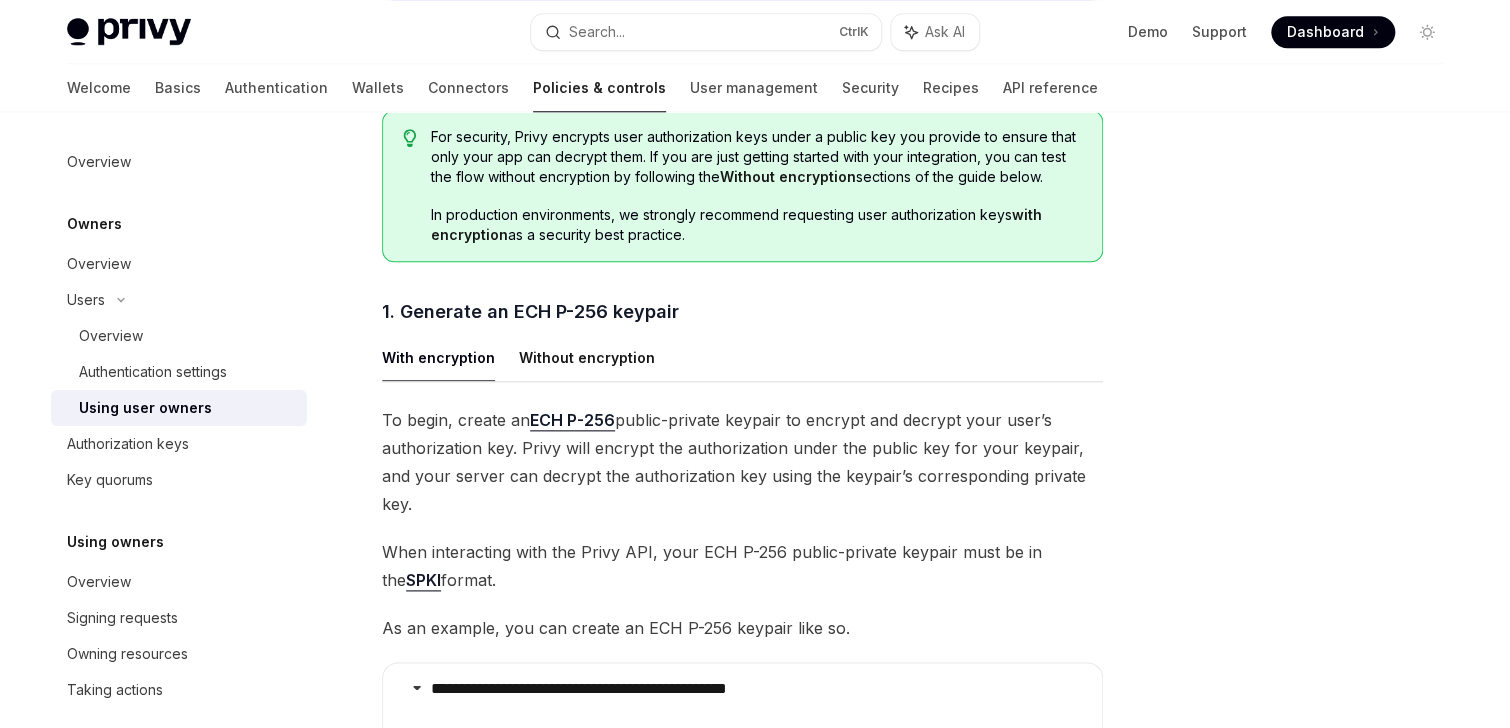 click on "With encryption" at bounding box center [438, 357] 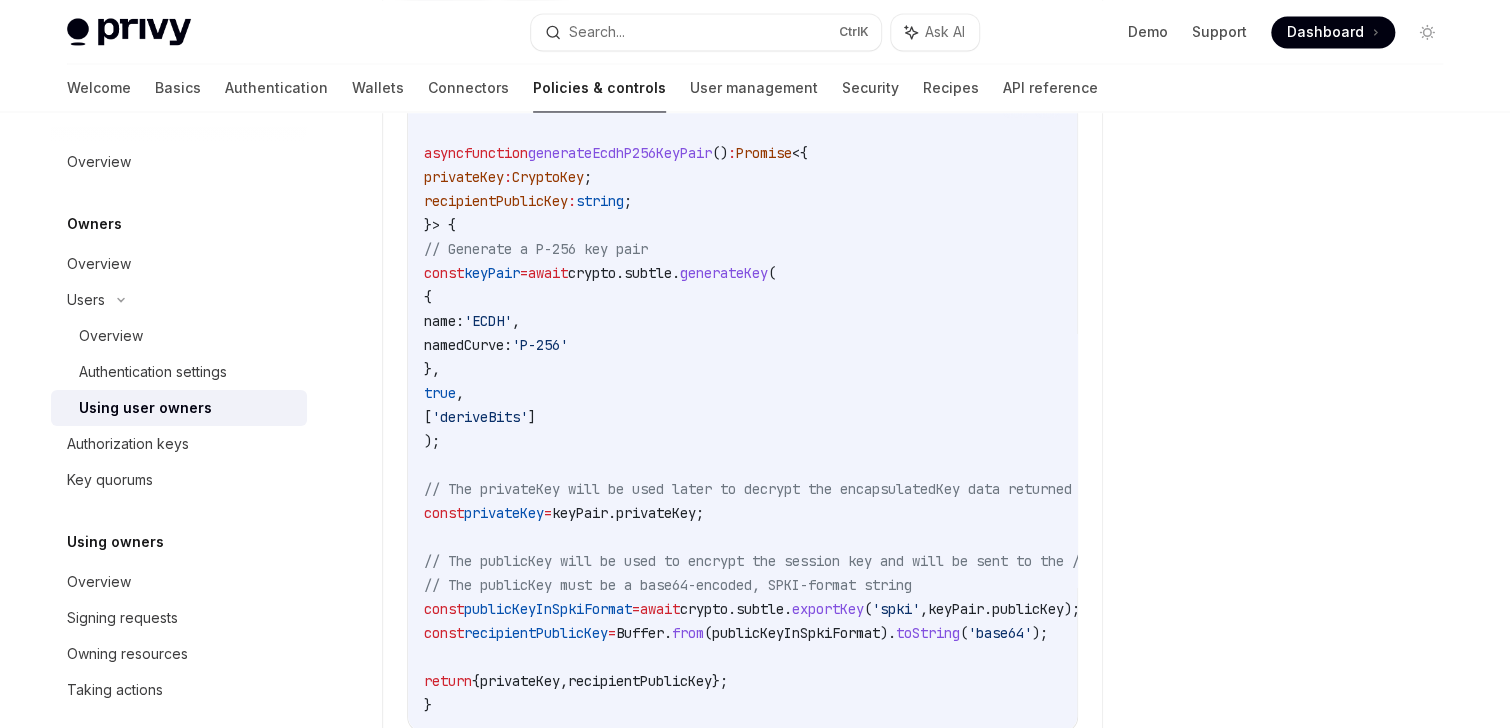 scroll, scrollTop: 1680, scrollLeft: 0, axis: vertical 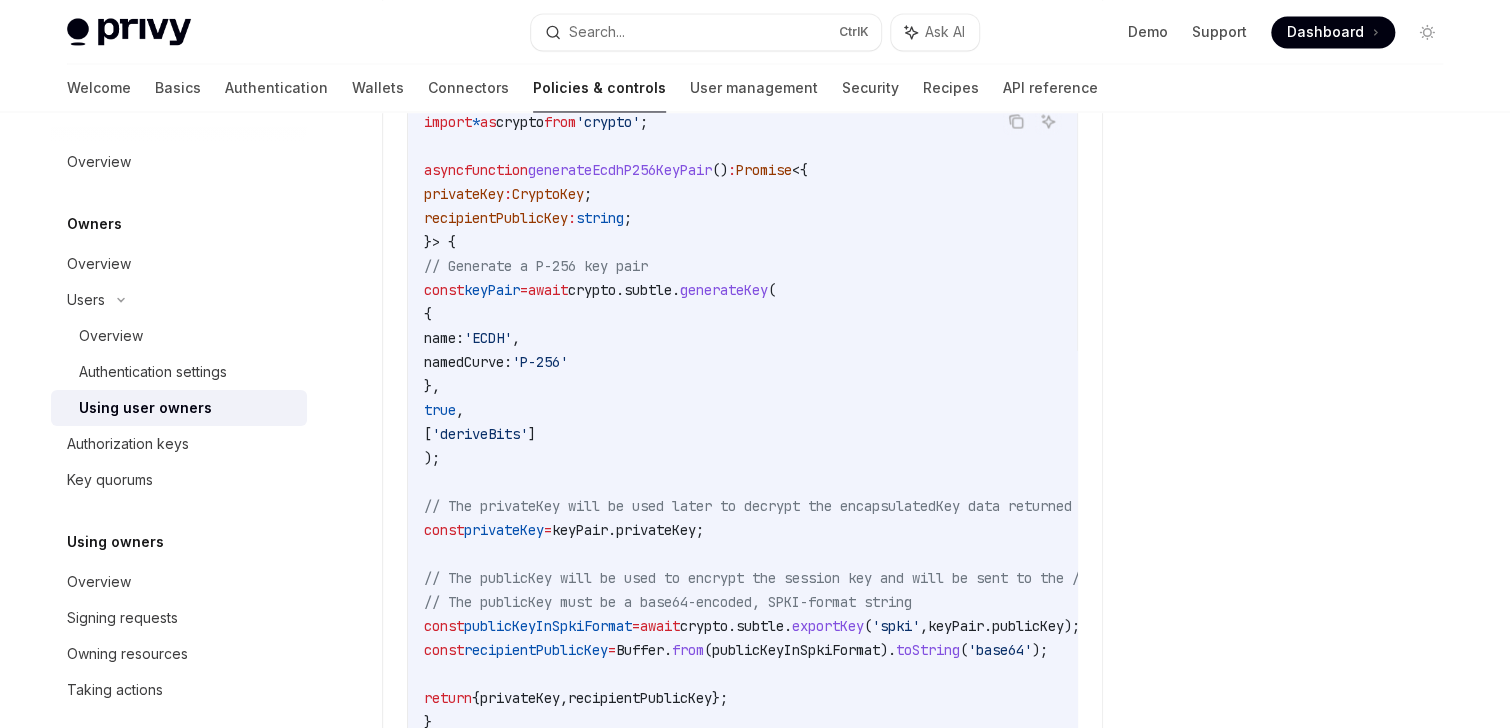 type 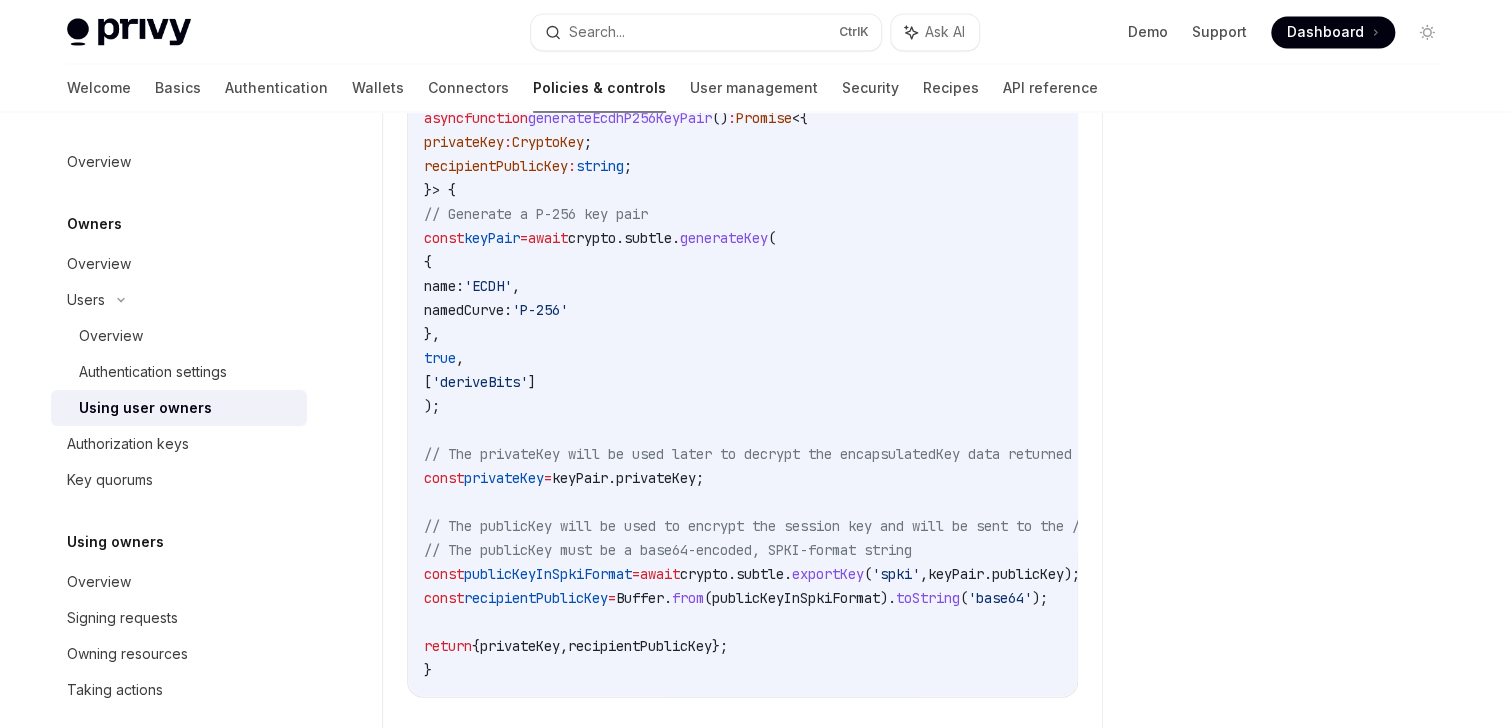 scroll, scrollTop: 1760, scrollLeft: 0, axis: vertical 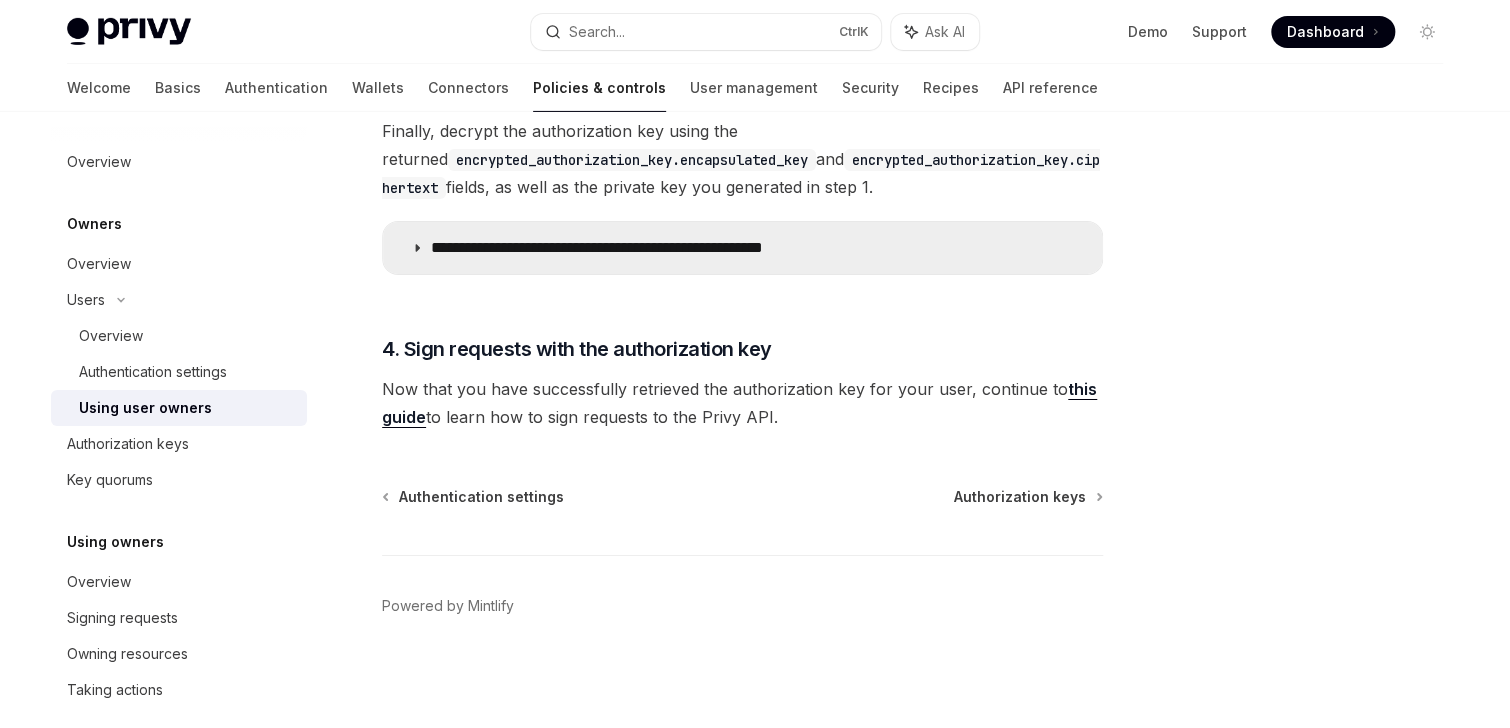 click on "**********" at bounding box center [651, 248] 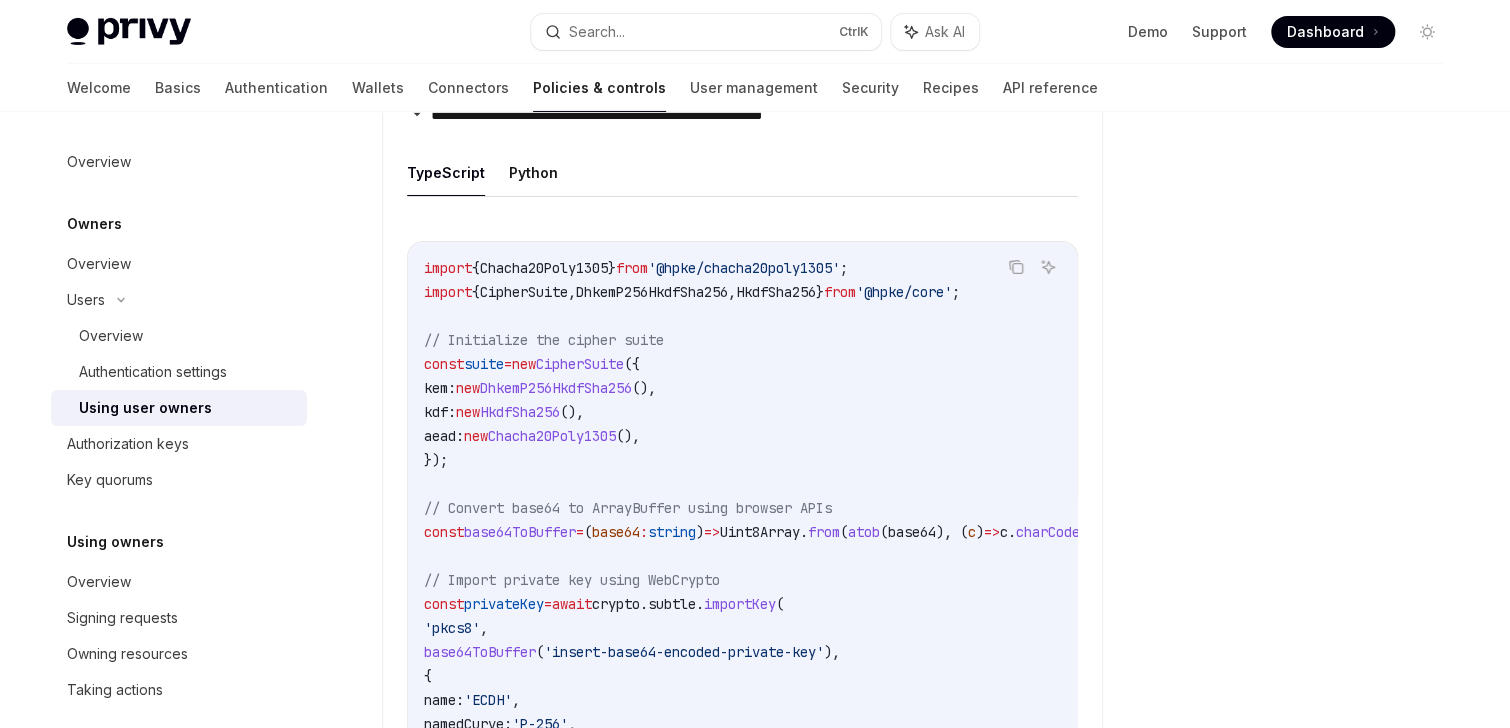 scroll, scrollTop: 3668, scrollLeft: 0, axis: vertical 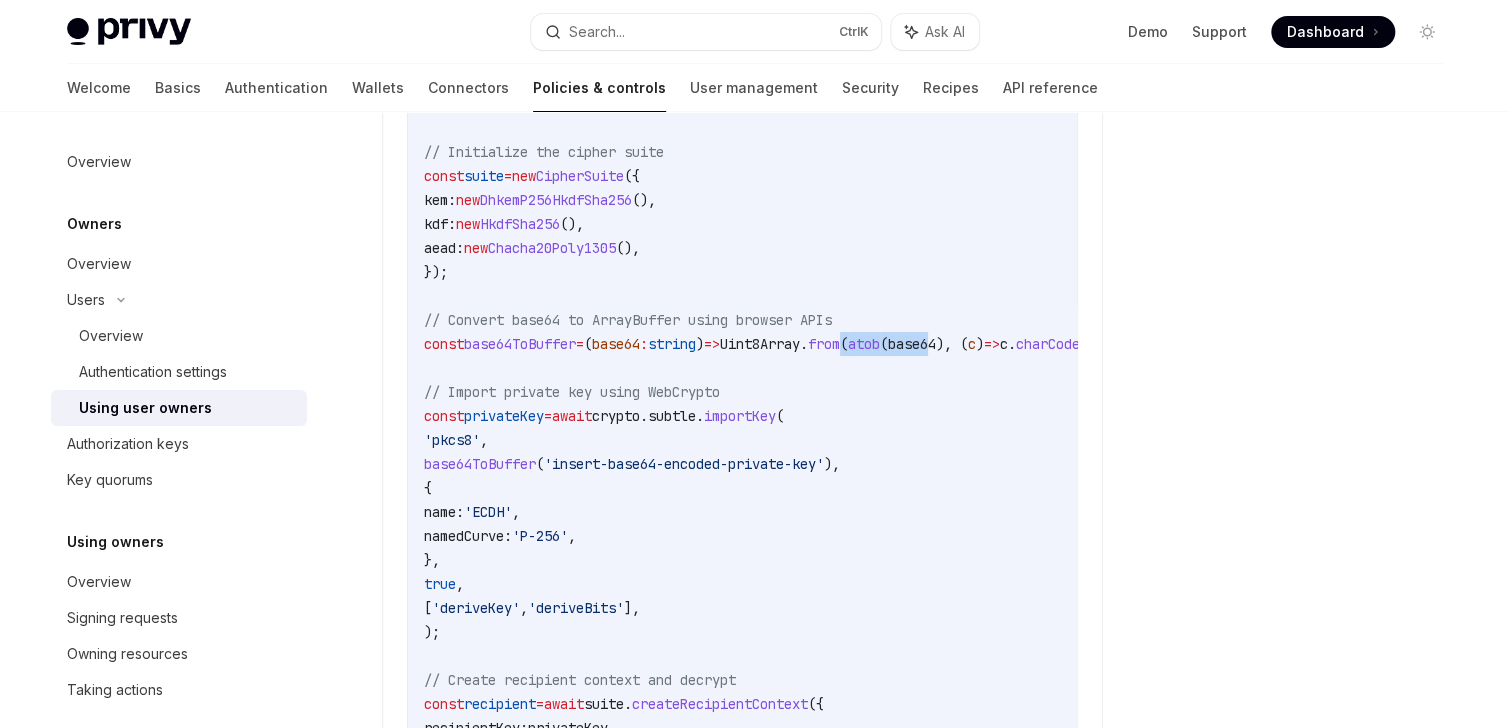 drag, startPoint x: 908, startPoint y: 335, endPoint x: 1004, endPoint y: 343, distance: 96.332756 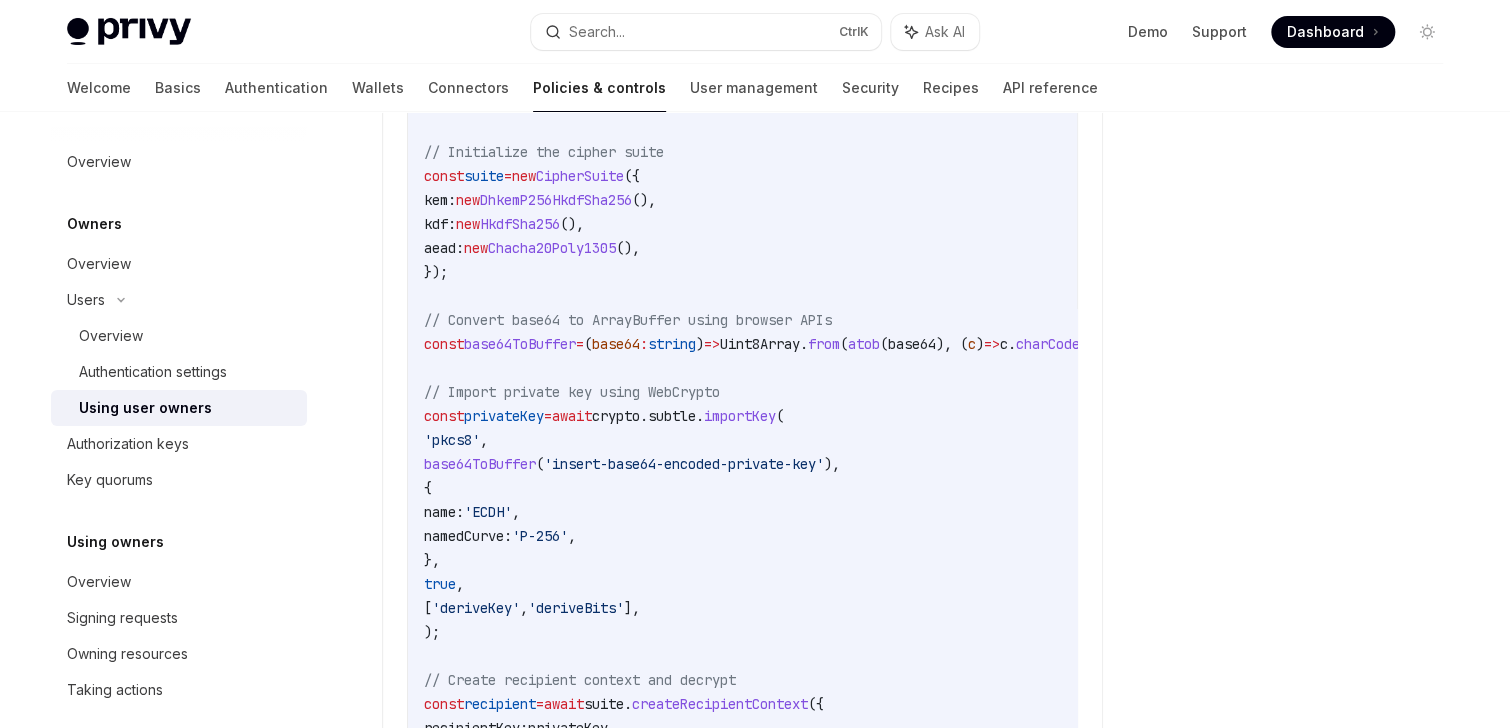 click on "), (" at bounding box center (952, 344) 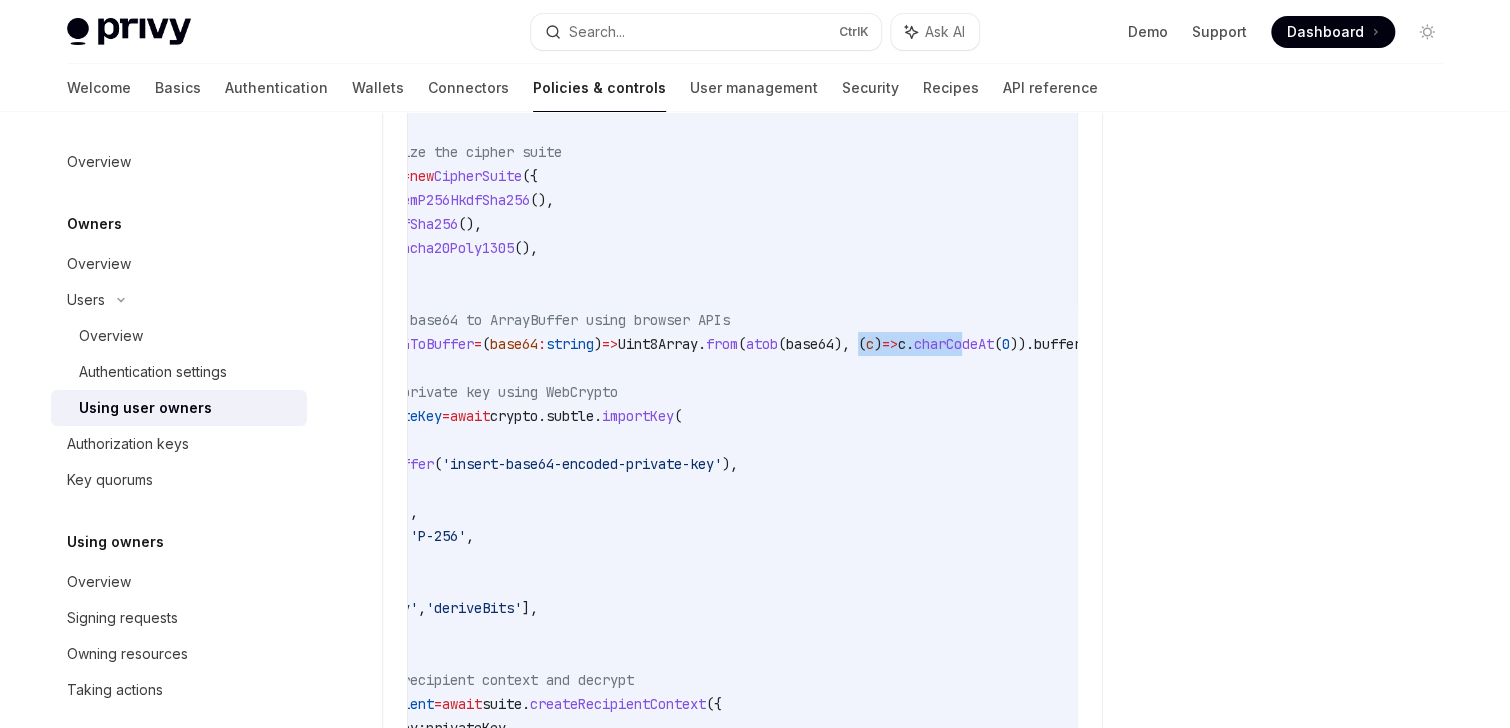 drag, startPoint x: 1032, startPoint y: 346, endPoint x: 1068, endPoint y: 349, distance: 36.124783 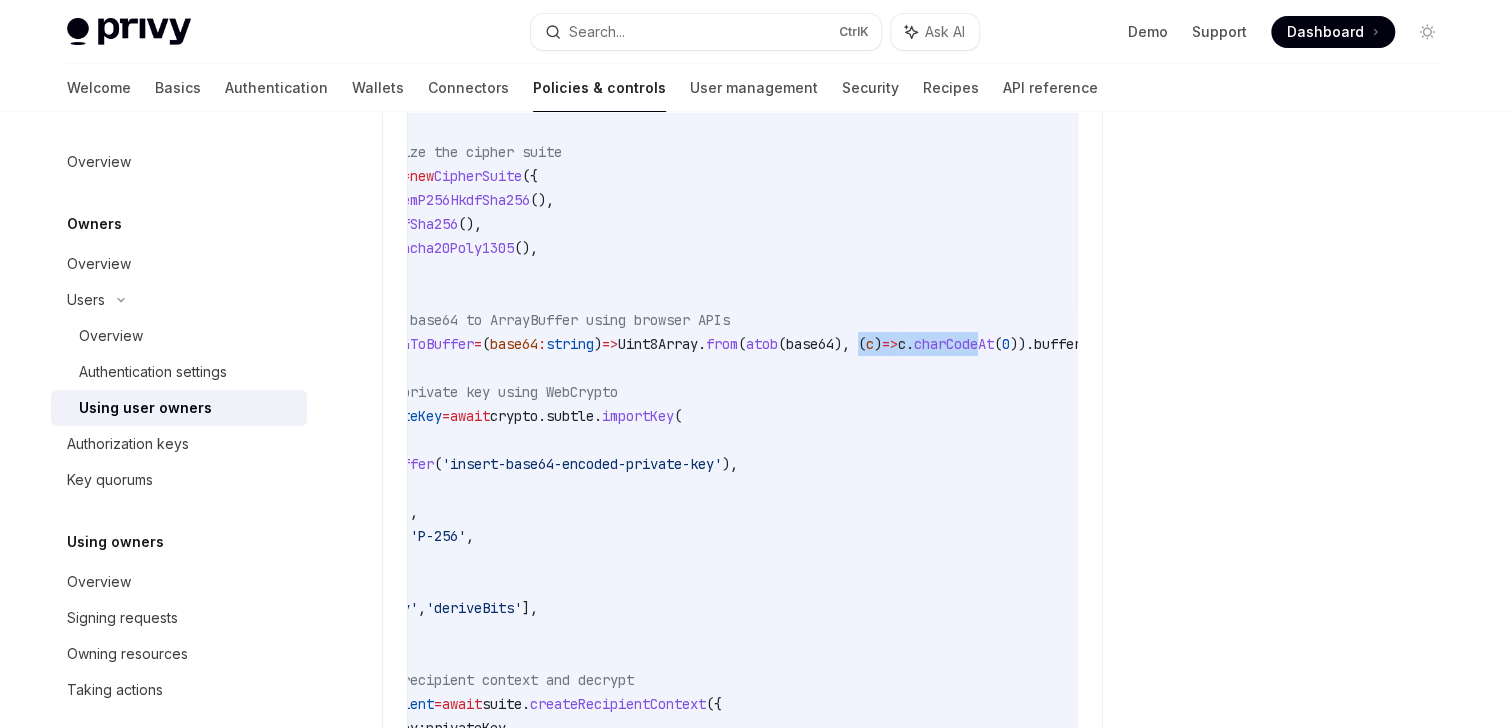 scroll, scrollTop: 0, scrollLeft: 118, axis: horizontal 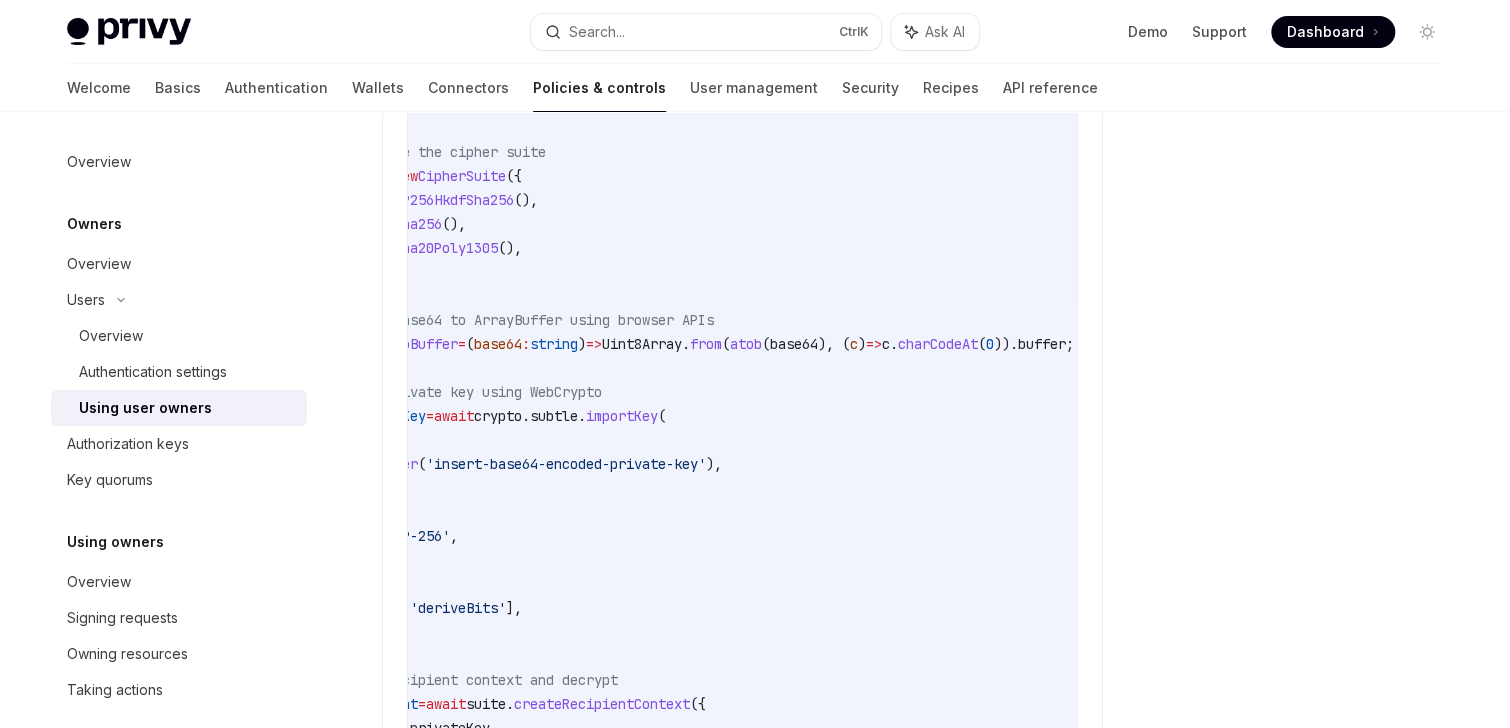click on "base64" at bounding box center [794, 344] 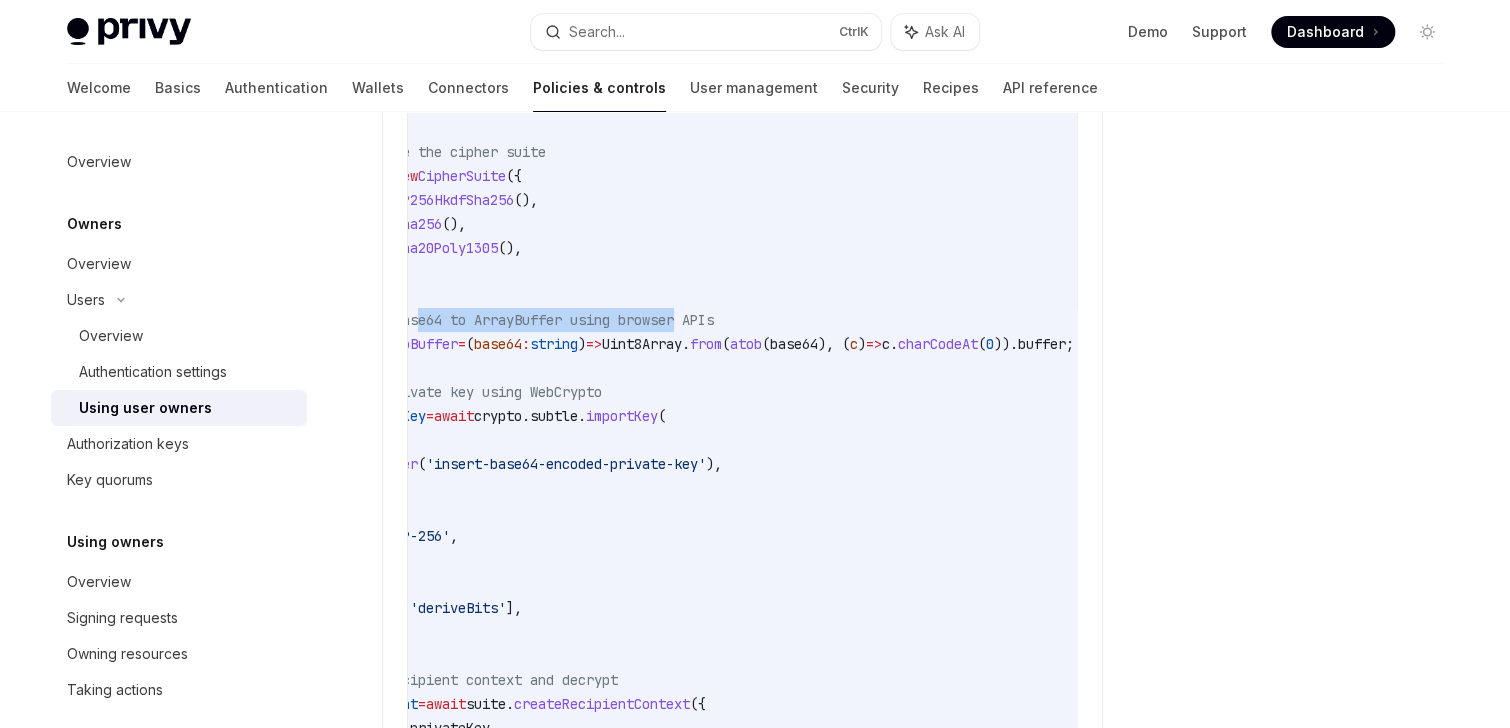 scroll, scrollTop: 0, scrollLeft: 0, axis: both 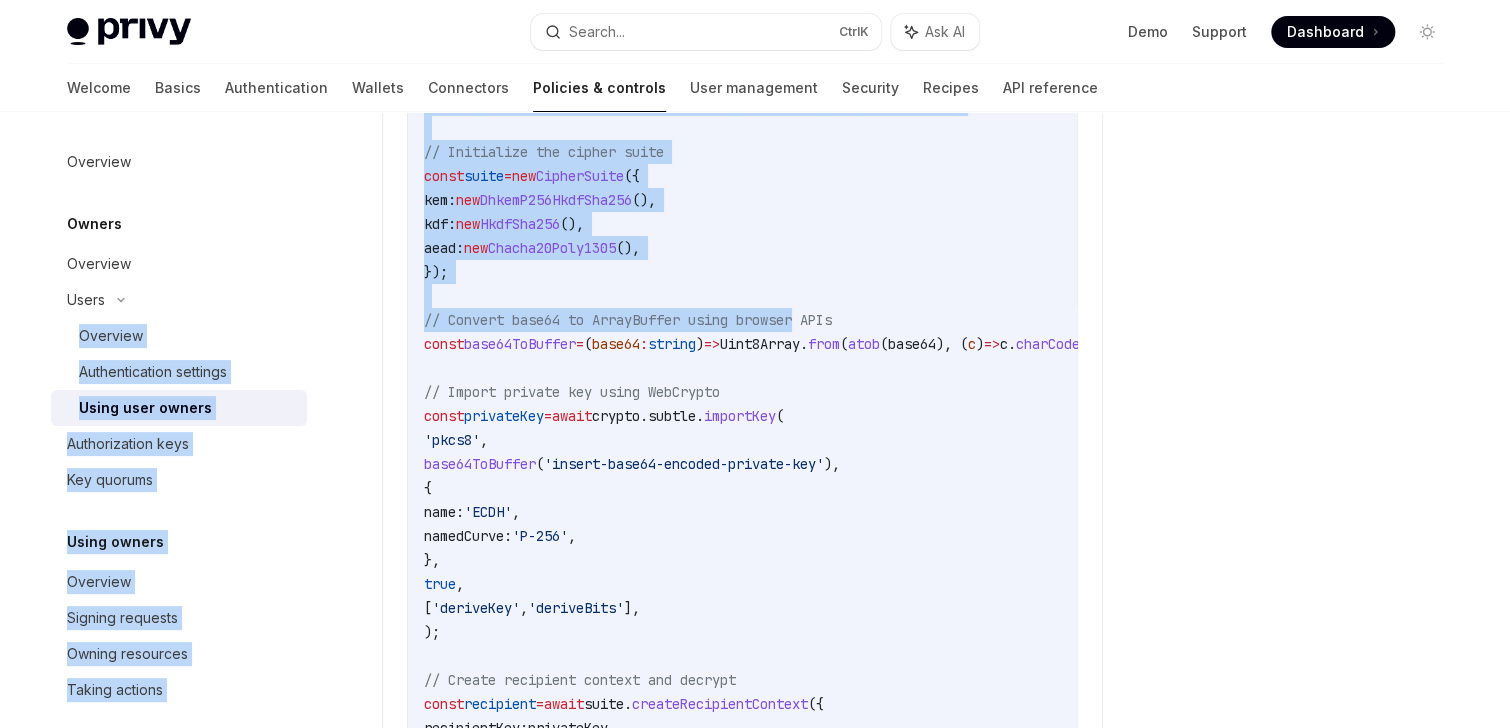 drag, startPoint x: 690, startPoint y: 325, endPoint x: 344, endPoint y: 320, distance: 346.03613 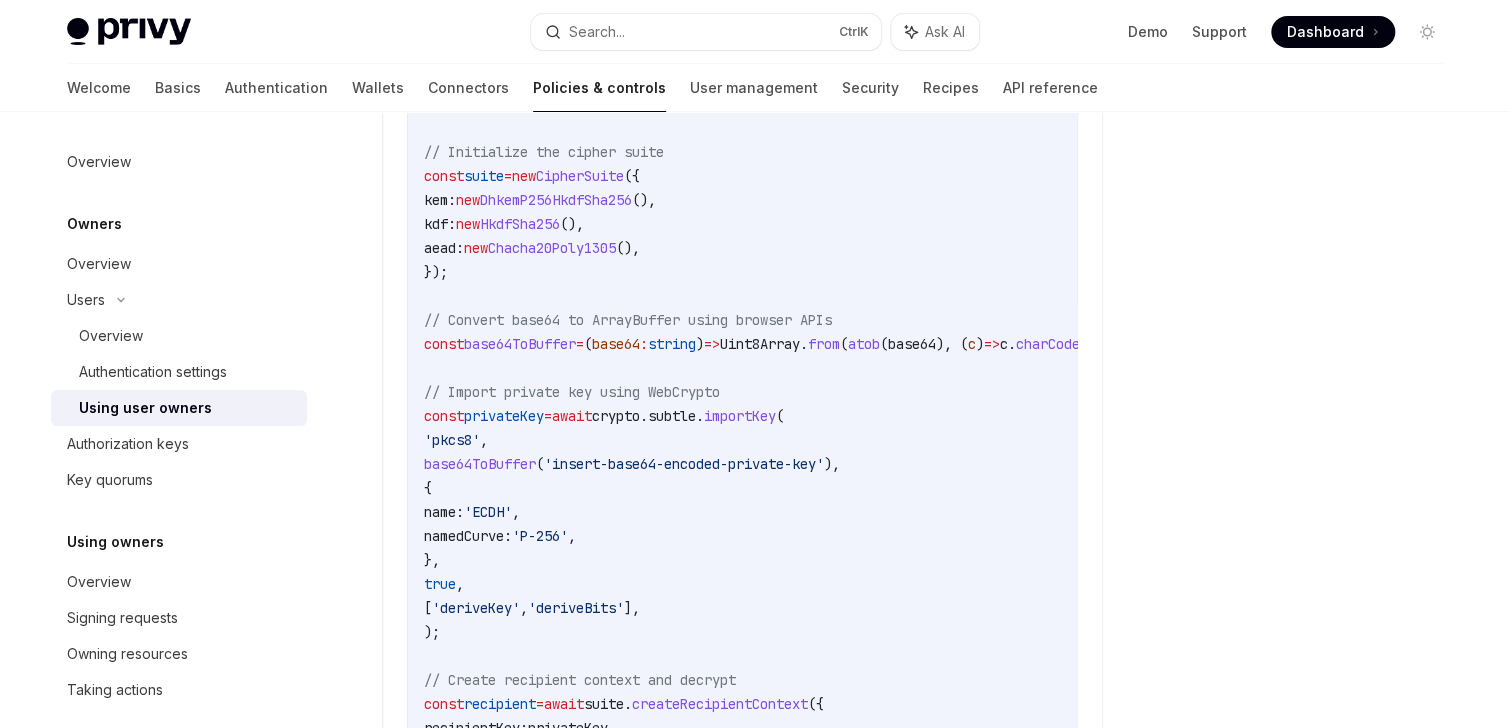 click on "base64ToBuffer" at bounding box center (520, 344) 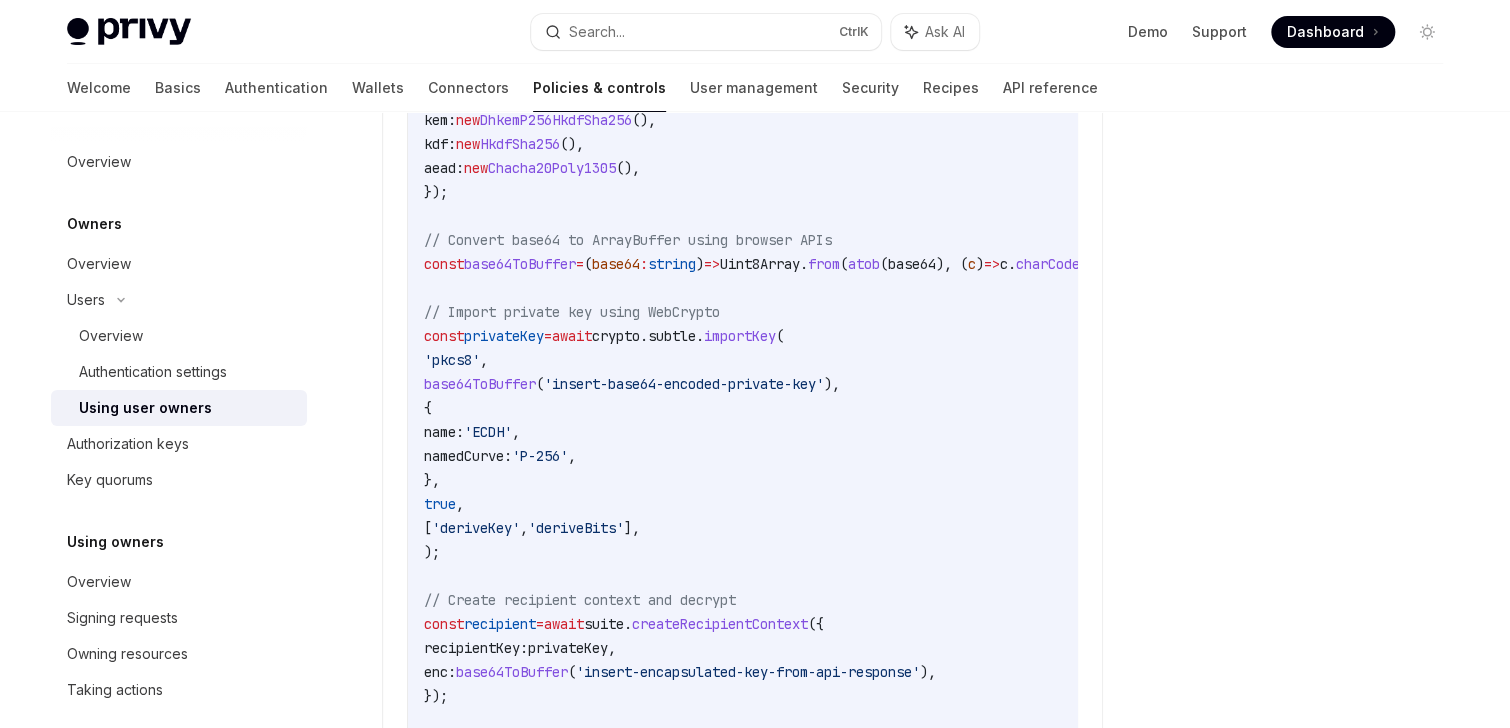 scroll, scrollTop: 3828, scrollLeft: 0, axis: vertical 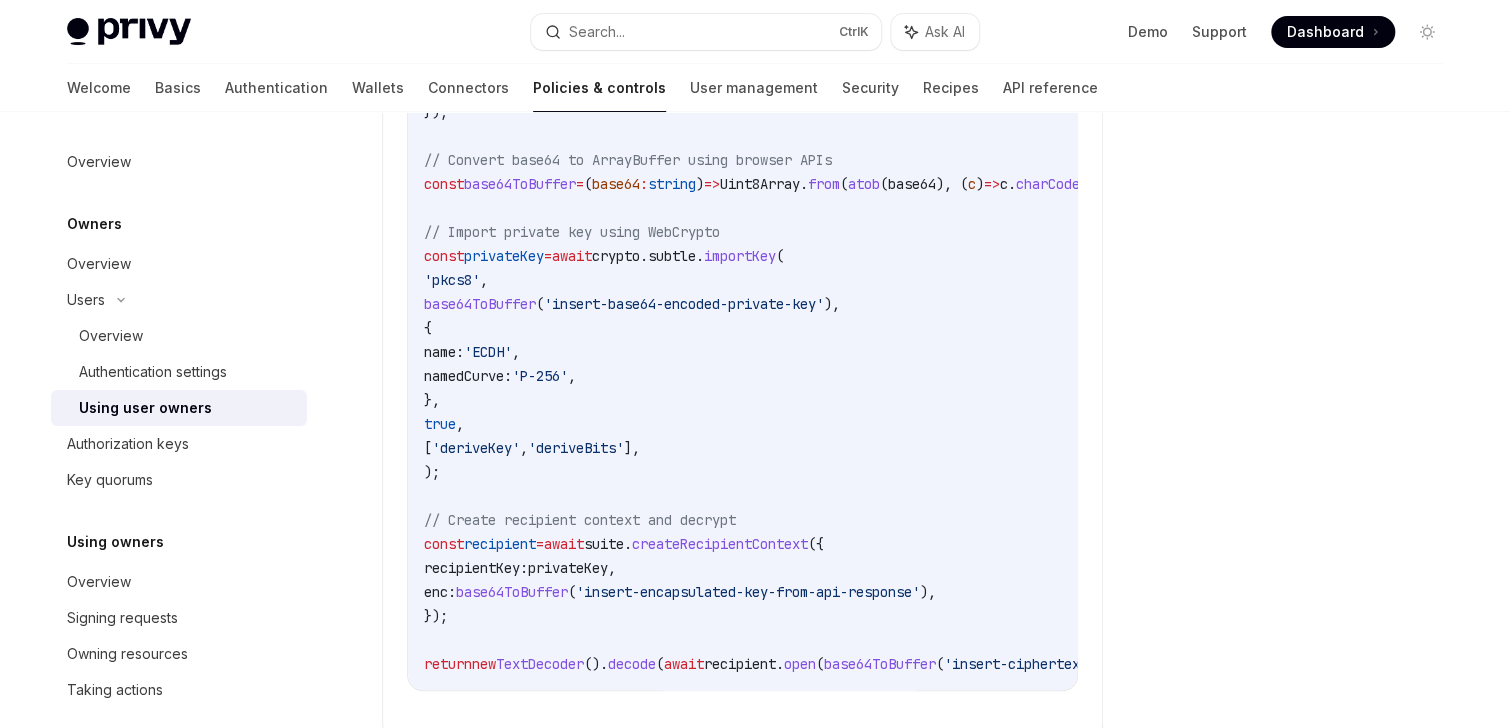 click on "import  { Chacha20Poly1305 }  from  '@hpke/chacha20poly1305' ;
import  { CipherSuite ,  DhkemP256HkdfSha256 ,  HkdfSha256 }  from  '@hpke/core' ;
// Initialize the cipher suite
const  suite  =  new  CipherSuite ({
kem:  new  DhkemP256HkdfSha256 (),
kdf:  new  HkdfSha256 (),
aead:  new  Chacha20Poly1305 (),
});
// Convert base64 to ArrayBuffer using browser APIs
const  base64ToBuffer  =  ( base64 :  string )  =>  Uint8Array . from ( atob ( base64 ), ( c )  =>  c . charCodeAt ( 0 )). buffer ;
// Import private key using WebCrypto
const  privateKey  =  await  crypto . subtle . importKey (
'pkcs8' ,
base64ToBuffer ( '[BASE64_ENCODED_PRIVATE_KEY]' ),
{
name:  'ECDH' ,
namedCurve:  'P-256' ,
},
true ,
[ 'deriveKey' ,  'deriveBits' ],
);
// Create recipient context and decrypt
const  recipient  =  await  suite . createRecipientContext ({
recipientKey:  privateKey ,
enc:  base64ToBuffer ( '[ENCRYPTED_DATA]' ),
});
new" at bounding box center [872, 292] 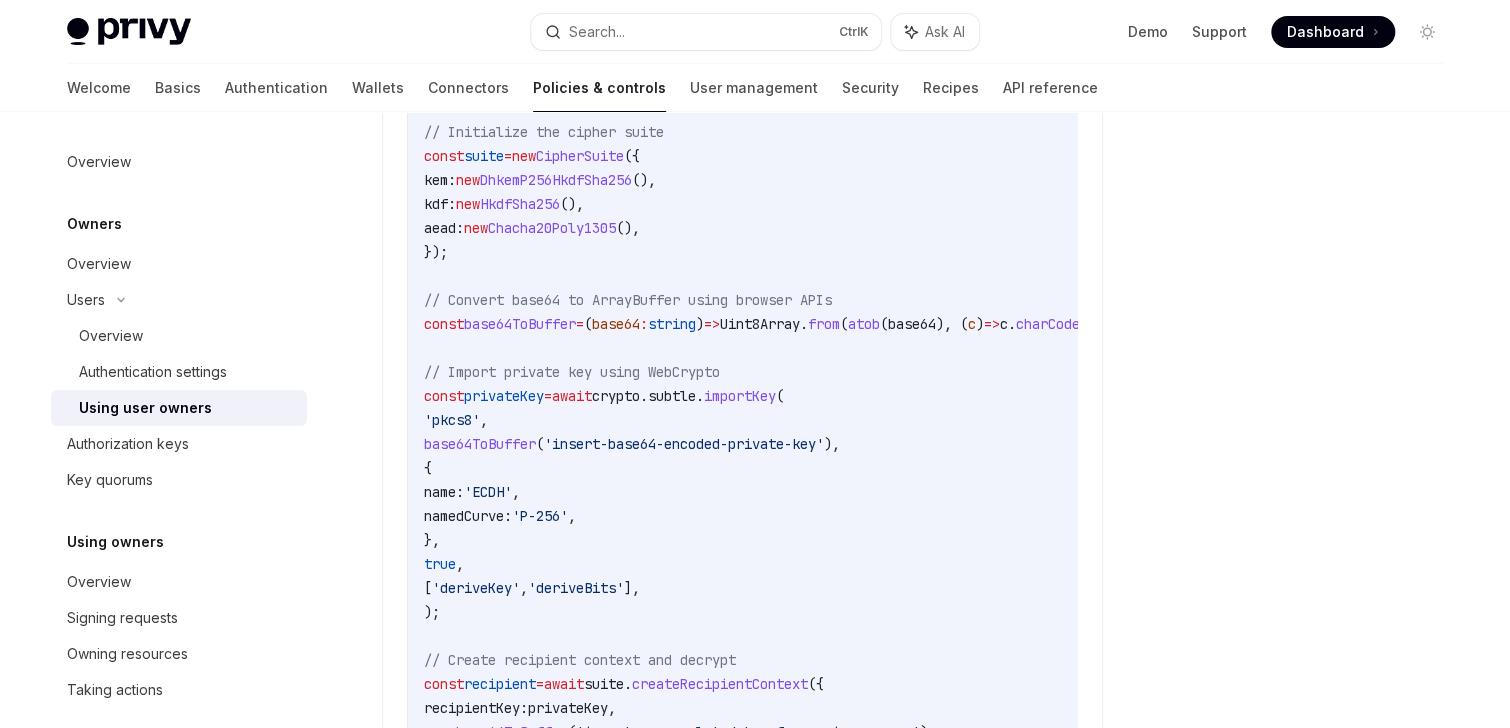 scroll, scrollTop: 3588, scrollLeft: 0, axis: vertical 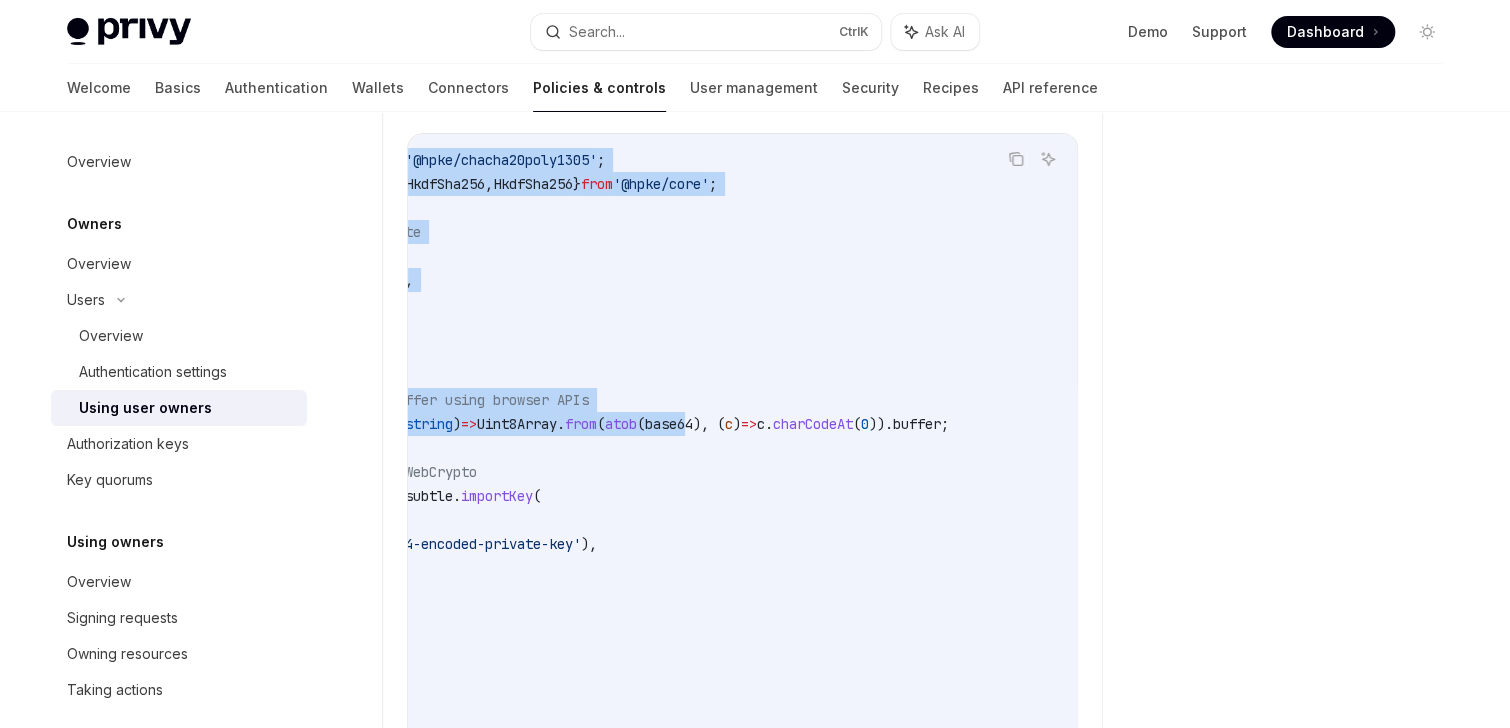 drag, startPoint x: 1004, startPoint y: 423, endPoint x: 1196, endPoint y: 427, distance: 192.04166 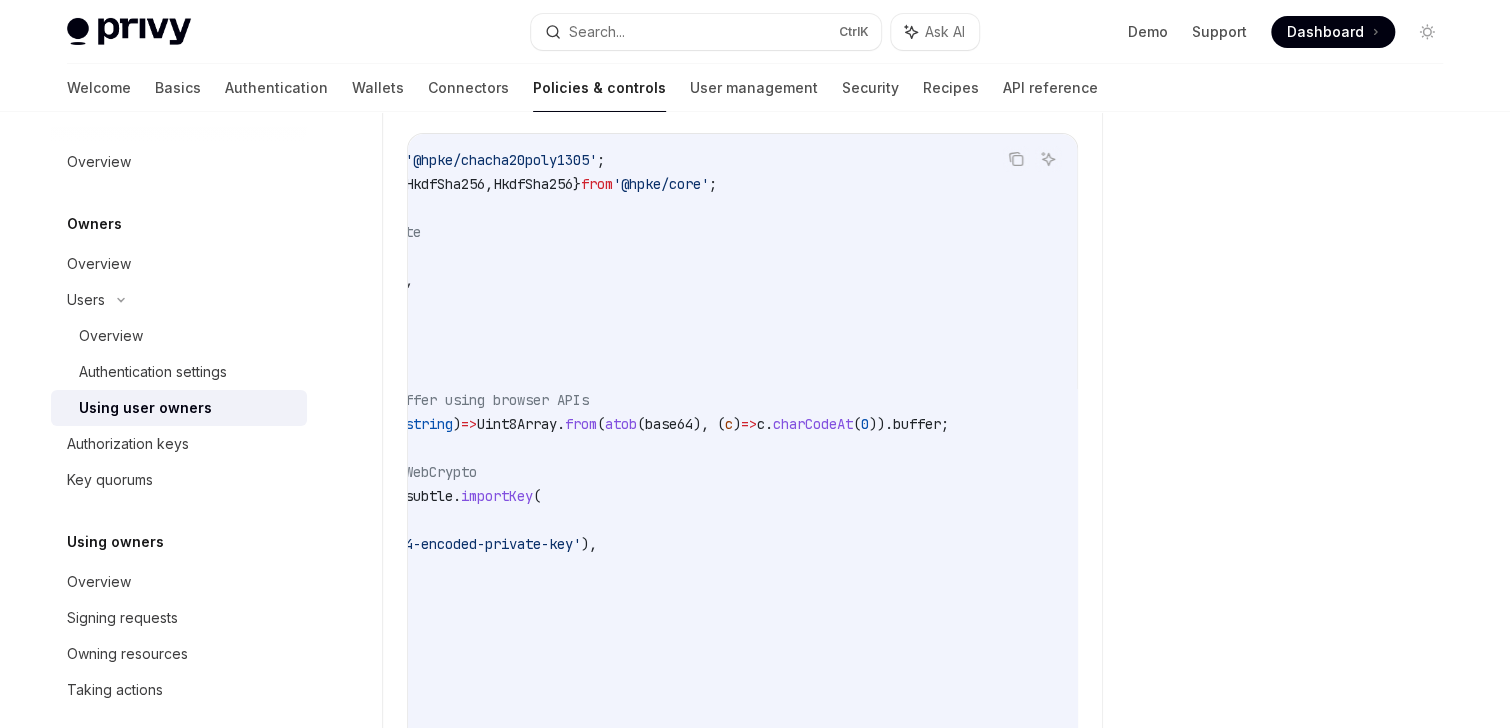 click on "import  { Chacha20Poly1305 }  from  '@hpke/chacha20poly1305' ;
import  { CipherSuite ,  DhkemP256HkdfSha256 ,  HkdfSha256 }  from  '@hpke/core' ;
// Initialize the cipher suite
const  suite  =  new  CipherSuite ({
kem:  new  DhkemP256HkdfSha256 (),
kdf:  new  HkdfSha256 (),
aead:  new  Chacha20Poly1305 (),
});
// Convert base64 to ArrayBuffer using browser APIs
const  base64ToBuffer  =  ( base64 :  string )  =>  Uint8Array . from ( atob ( base64 ), ( c )  =>  c . charCodeAt ( 0 )). buffer ;
// Import private key using WebCrypto
const  privateKey  =  await  crypto . subtle . importKey (
'pkcs8' ,
base64ToBuffer ( '[BASE64_ENCODED_PRIVATE_KEY]' ),
{
name:  'ECDH' ,
namedCurve:  'P-256' ,
},
true ,
[ 'deriveKey' ,  'deriveBits' ],
);
// Create recipient context and decrypt
const  recipient  =  await  suite . createRecipientContext ({
recipientKey:  privateKey ,
enc:  base64ToBuffer ( '[ENCRYPTED_DATA]' ),
});
new" at bounding box center (629, 532) 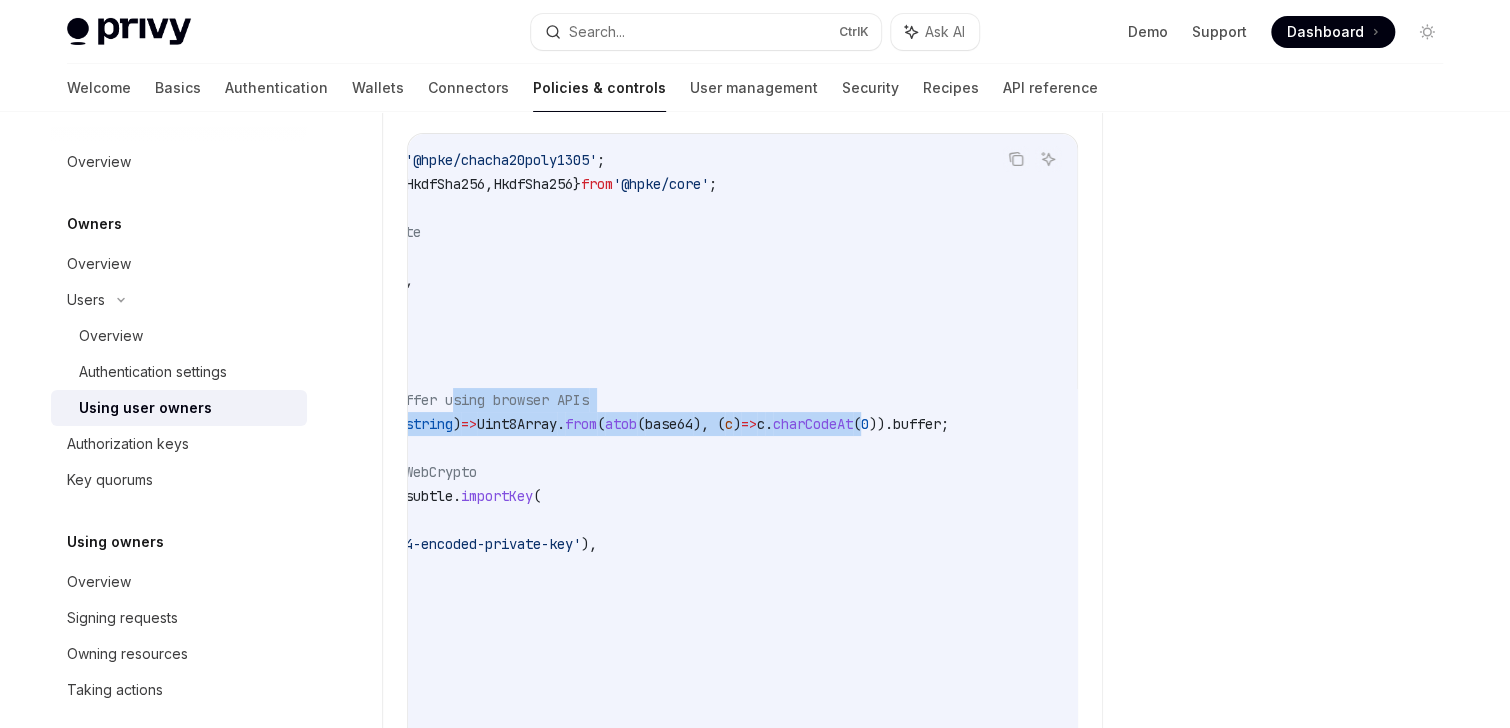 scroll, scrollTop: 0, scrollLeft: 0, axis: both 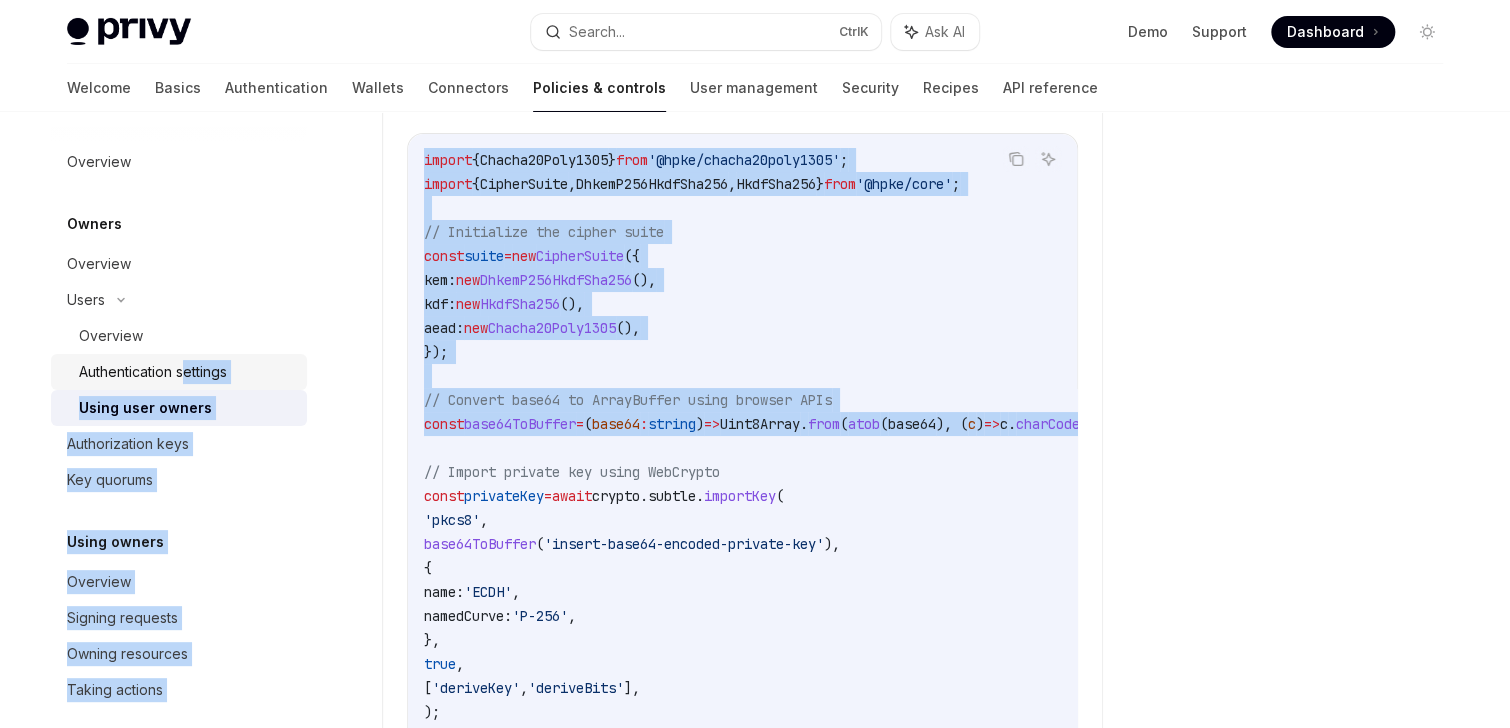 drag, startPoint x: 894, startPoint y: 419, endPoint x: 191, endPoint y: 375, distance: 704.3756 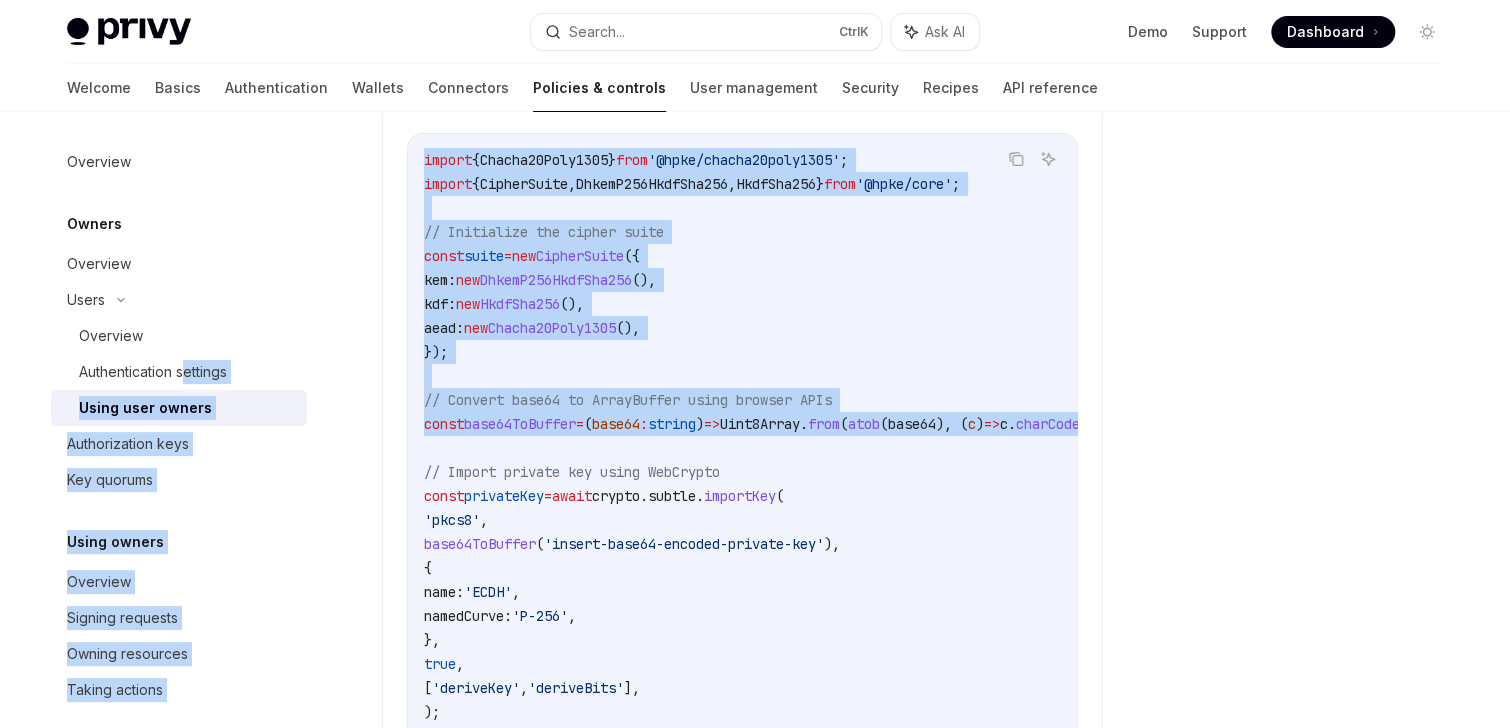 click on "base64ToBuffer" at bounding box center (520, 424) 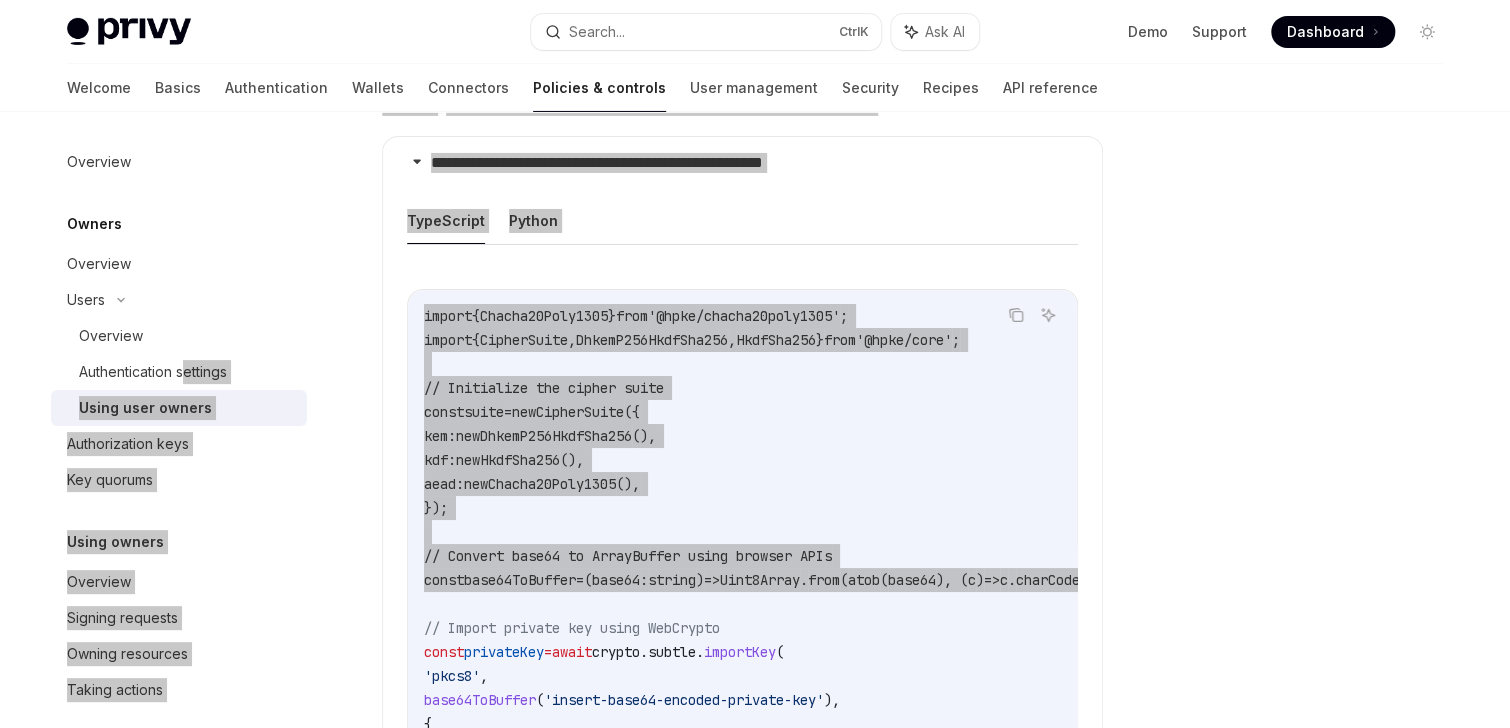 scroll, scrollTop: 3428, scrollLeft: 0, axis: vertical 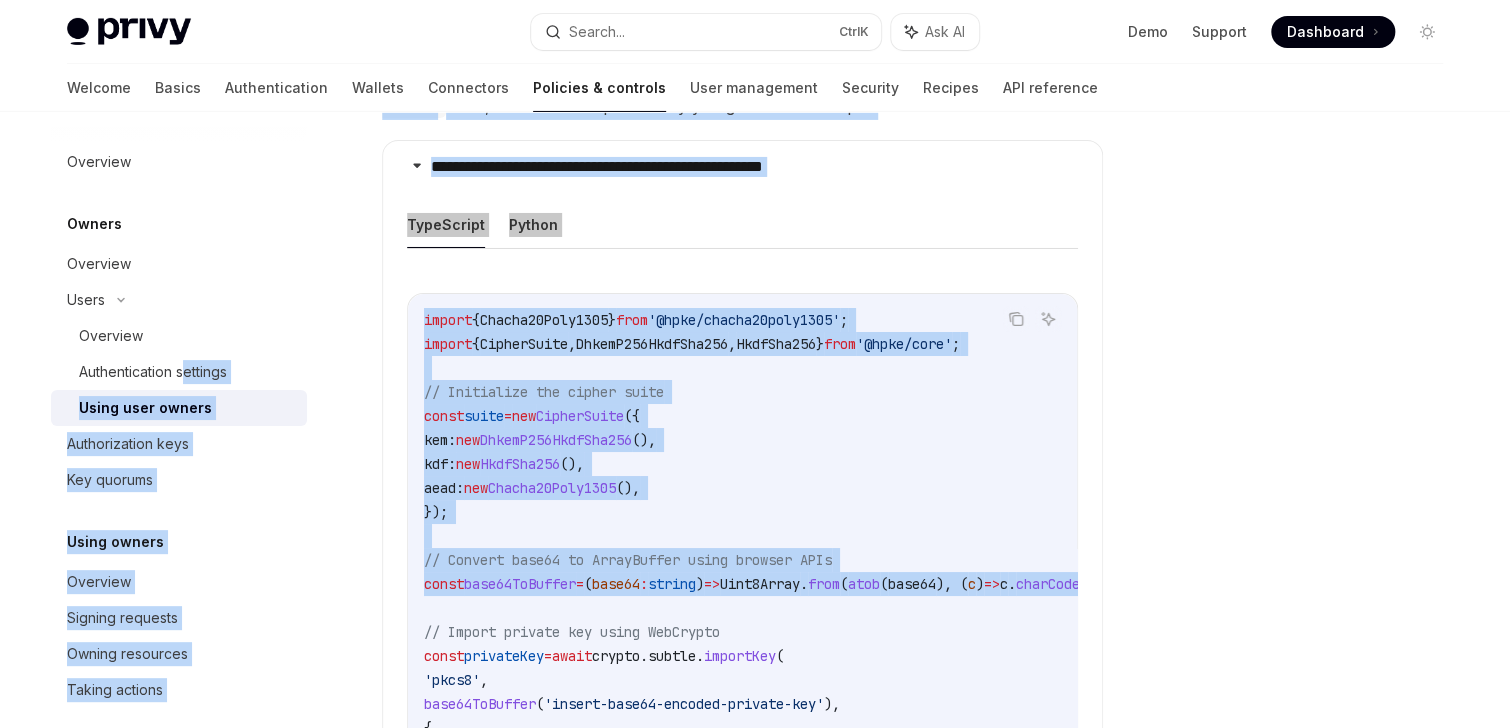 click on "import  { Chacha20Poly1305 }  from  '@hpke/chacha20poly1305' ;
import  { CipherSuite ,  DhkemP256HkdfSha256 ,  HkdfSha256 }  from  '@hpke/core' ;
// Initialize the cipher suite
const  suite  =  new  CipherSuite ({
kem:  new  DhkemP256HkdfSha256 (),
kdf:  new  HkdfSha256 (),
aead:  new  Chacha20Poly1305 (),
});
// Convert base64 to ArrayBuffer using browser APIs
const  base64ToBuffer  =  ( base64 :  string )  =>  Uint8Array . from ( atob ( base64 ), ( c )  =>  c . charCodeAt ( 0 )). buffer ;
// Import private key using WebCrypto
const  privateKey  =  await  crypto . subtle . importKey (
'pkcs8' ,
base64ToBuffer ( '[BASE64_ENCODED_PRIVATE_KEY]' ),
{
name:  'ECDH' ,
namedCurve:  'P-256' ,
},
true ,
[ 'deriveKey' ,  'deriveBits' ],
);
// Create recipient context and decrypt
const  recipient  =  await  suite . createRecipientContext ({
recipientKey:  privateKey ,
enc:  base64ToBuffer ( '[ENCRYPTED_DATA]' ),
});
new" at bounding box center (872, 692) 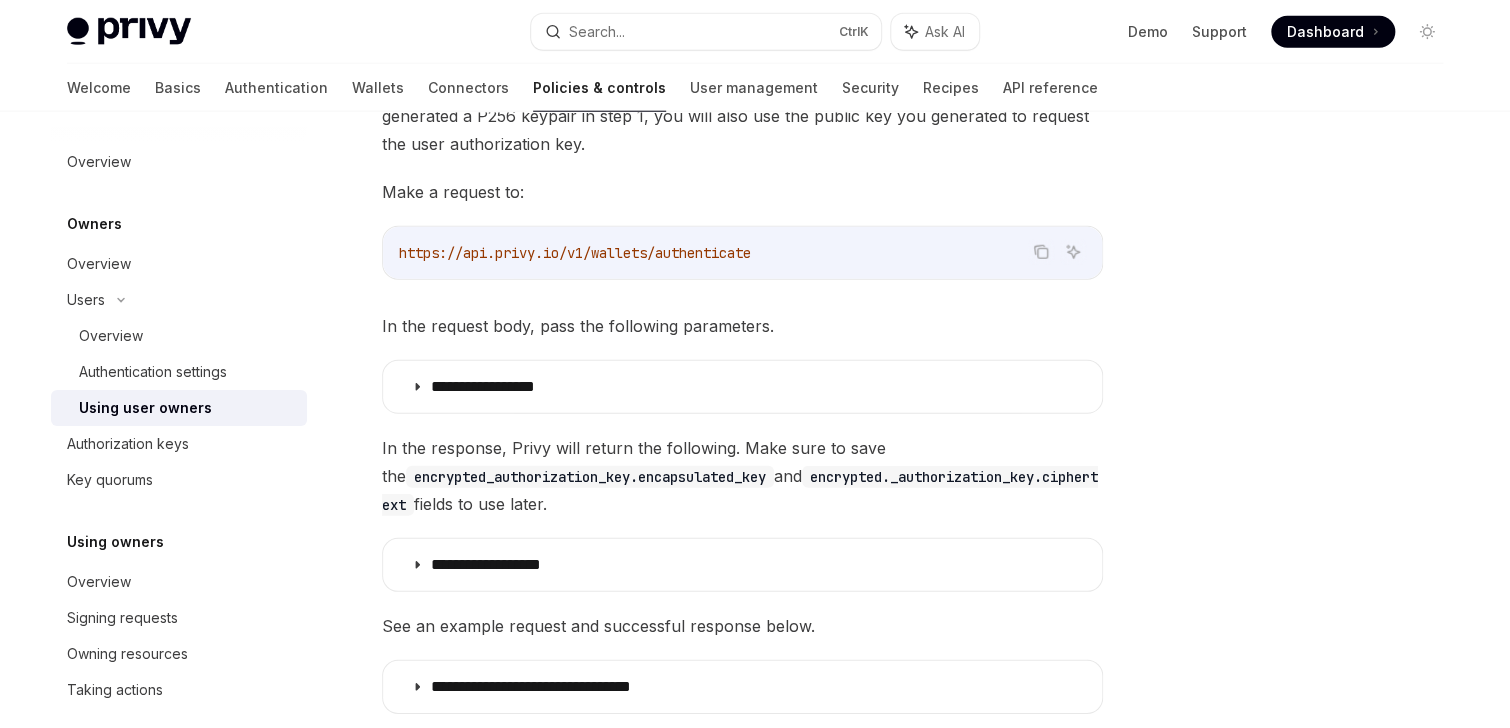 scroll, scrollTop: 2948, scrollLeft: 0, axis: vertical 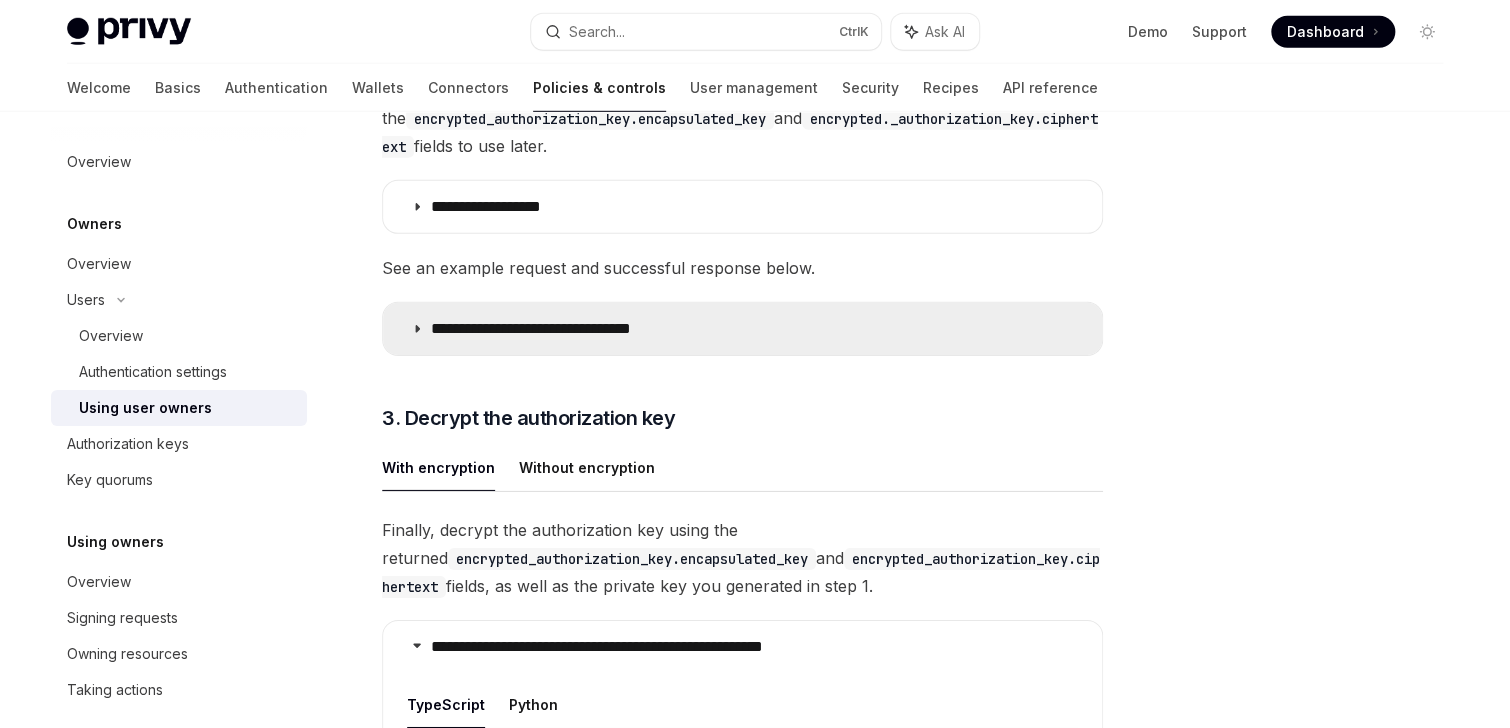 click on "**********" at bounding box center (572, 329) 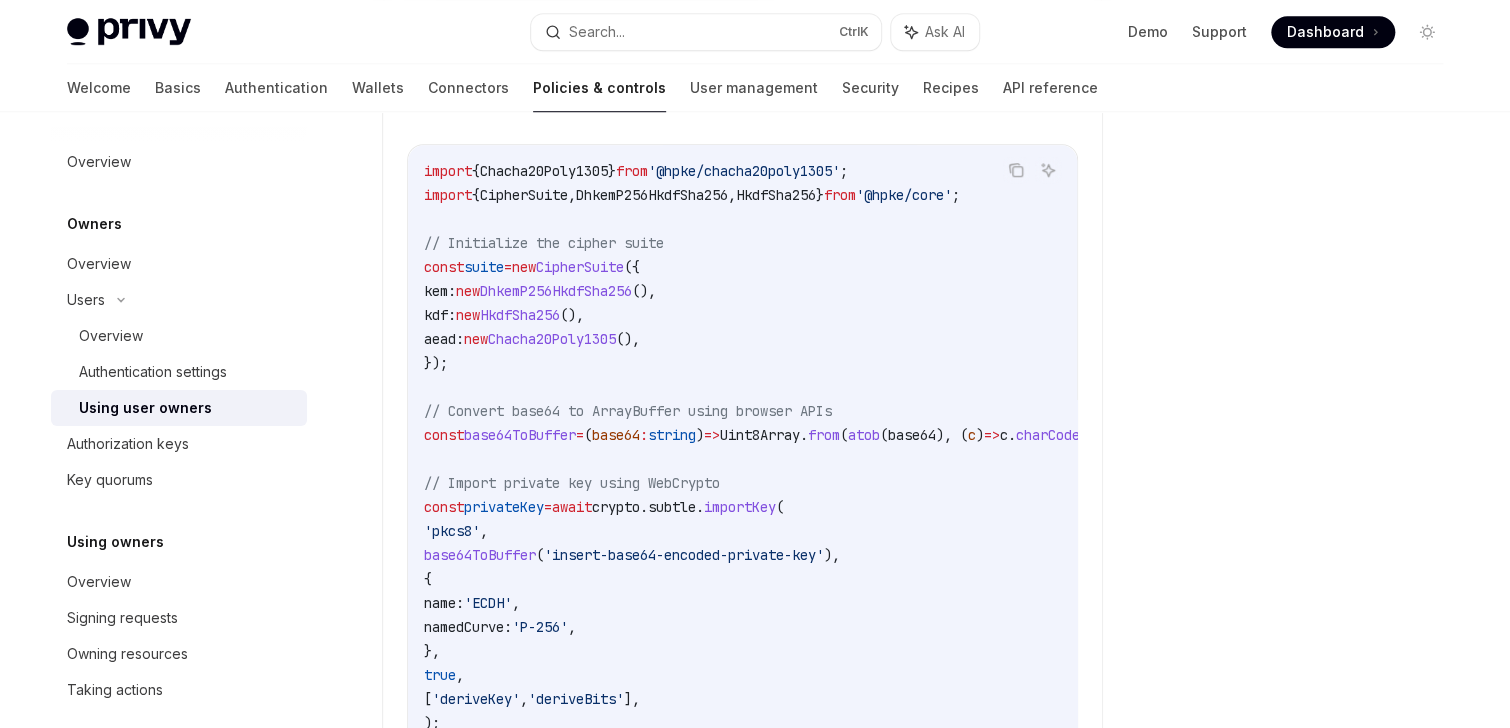 scroll, scrollTop: 4388, scrollLeft: 0, axis: vertical 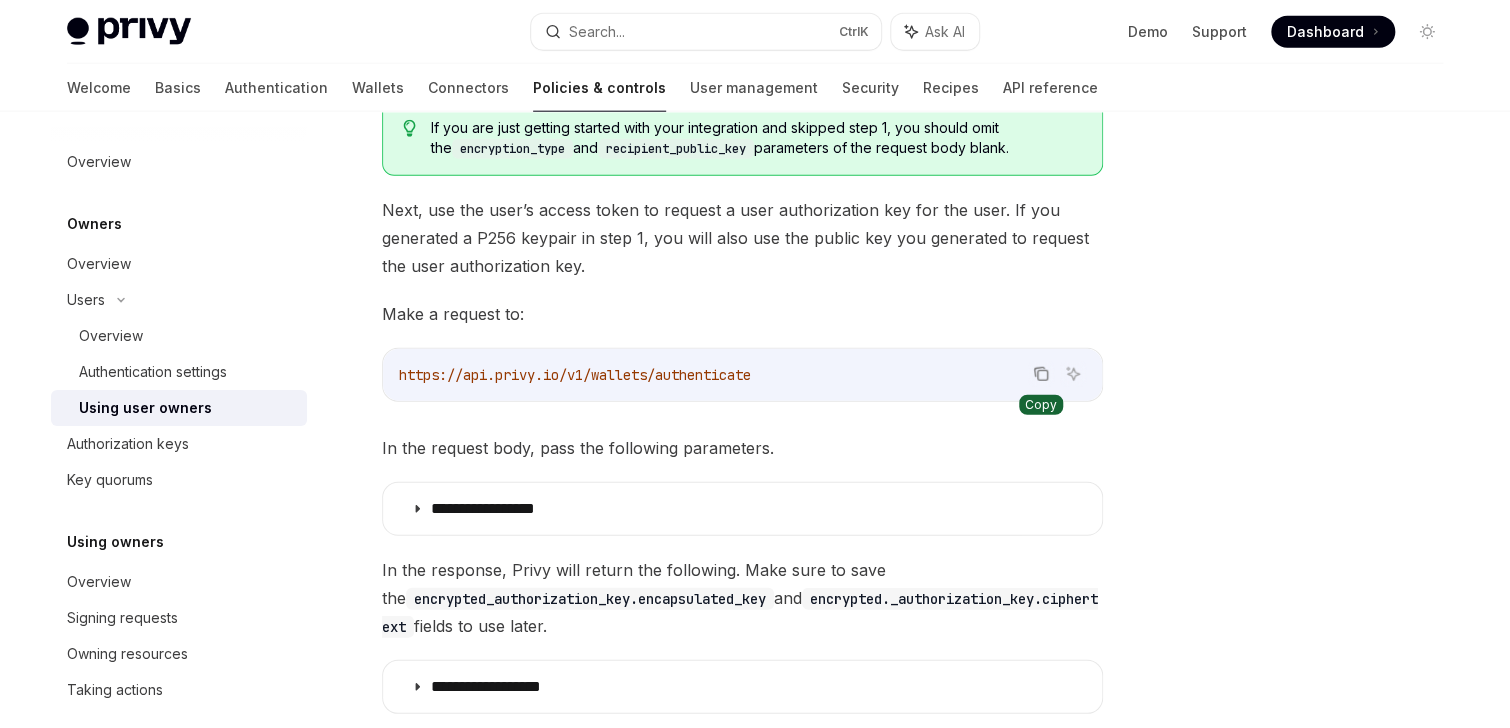 click 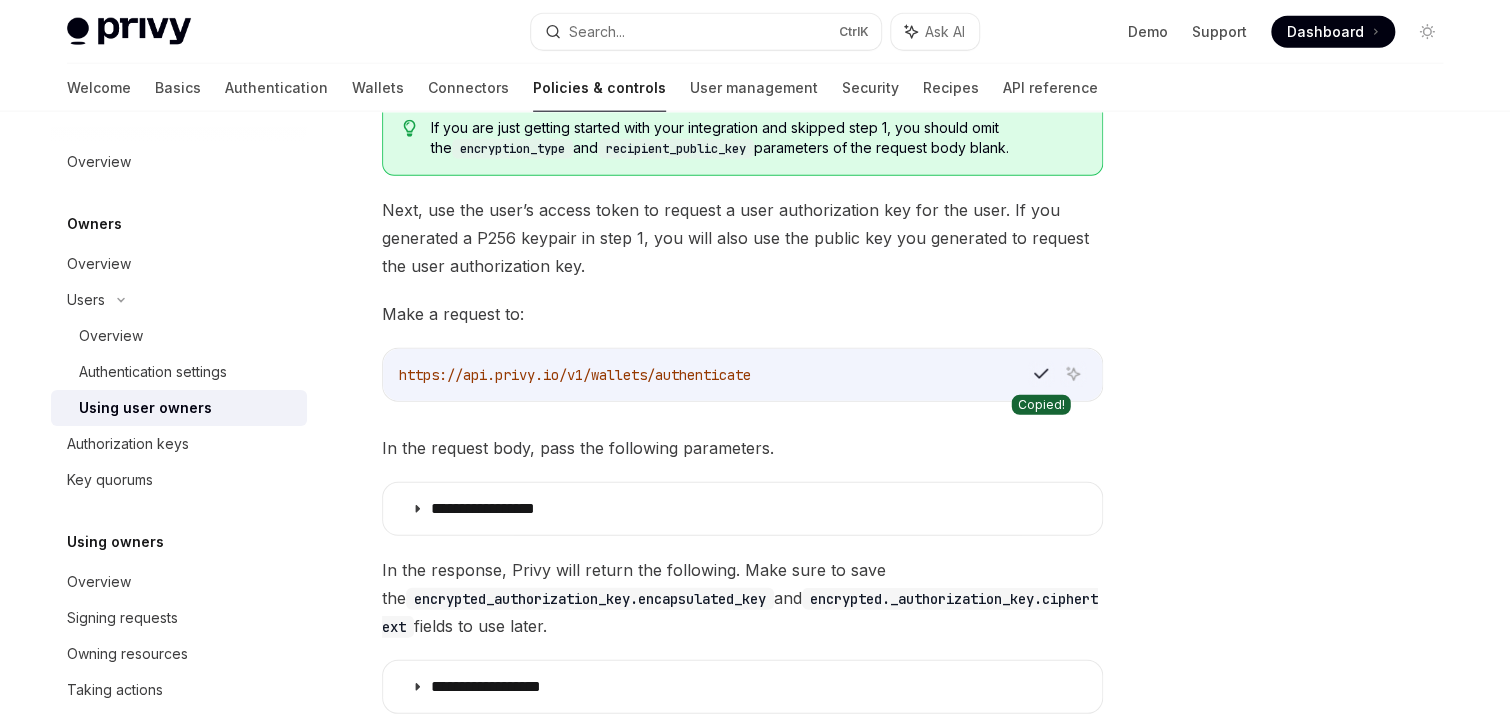 type 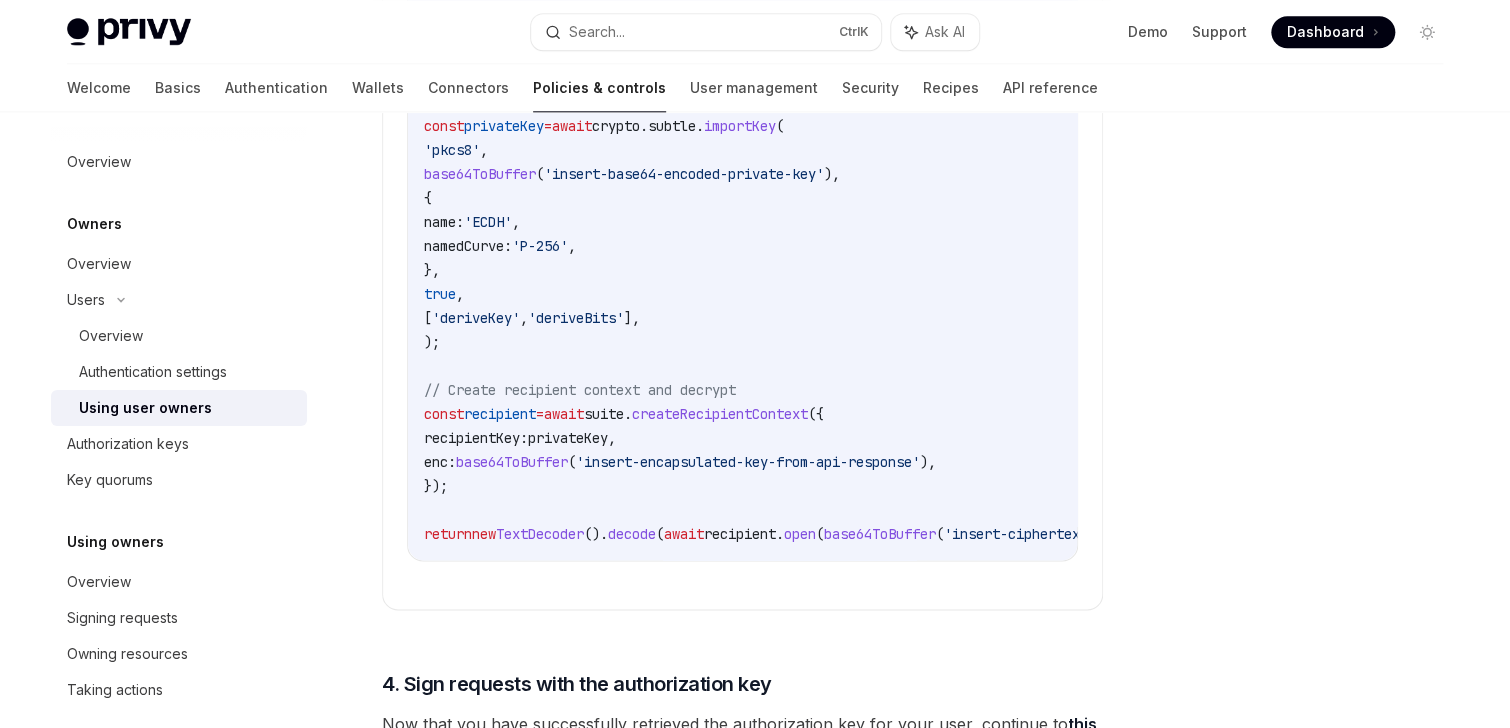 scroll, scrollTop: 4788, scrollLeft: 0, axis: vertical 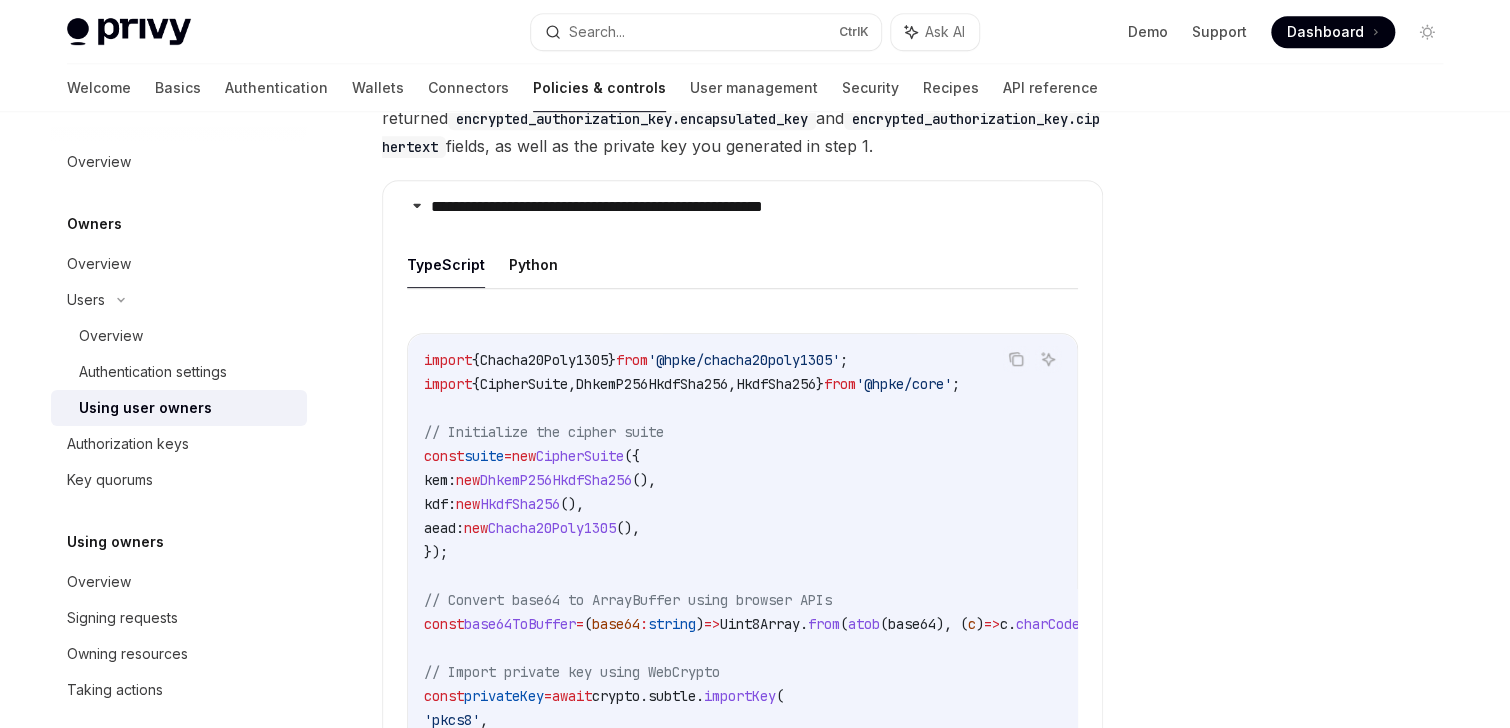 click on "HkdfSha256" at bounding box center [520, 504] 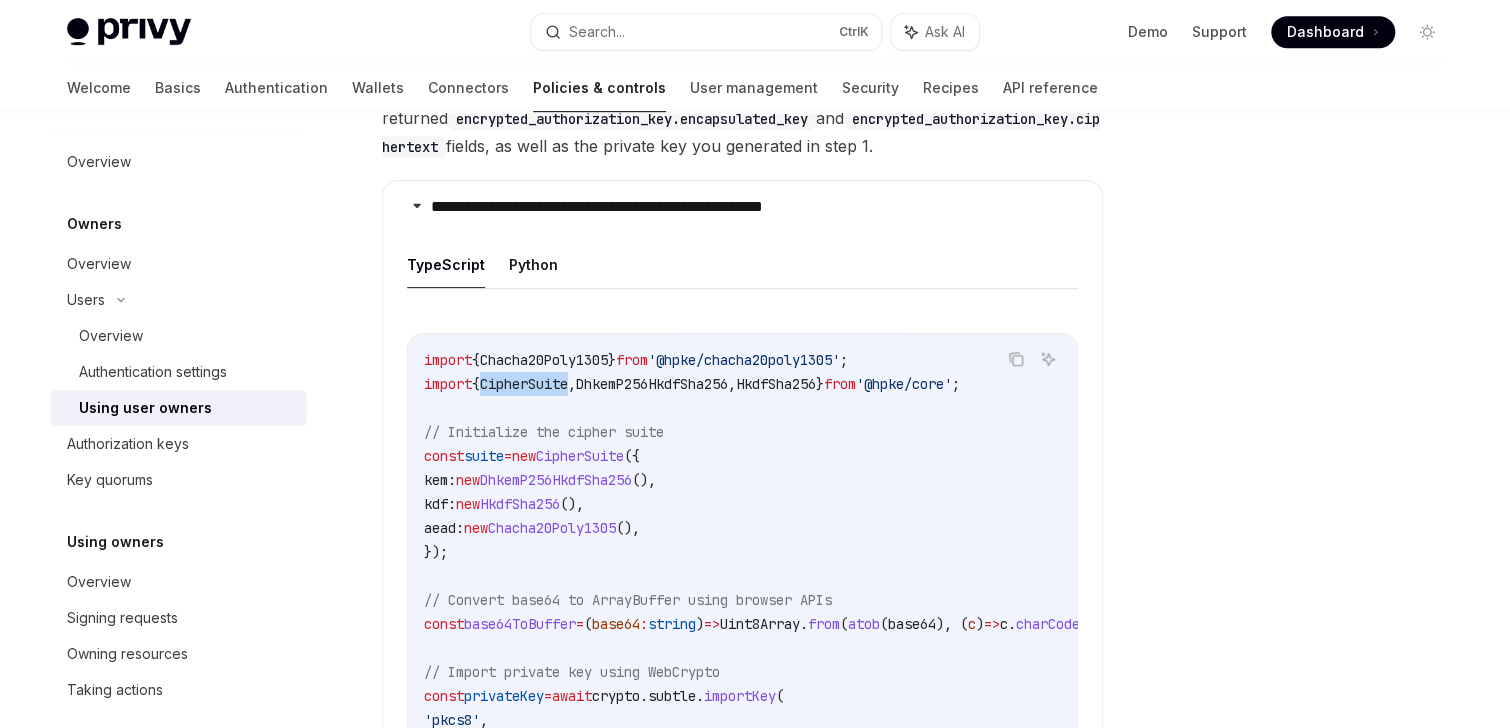 click on "CipherSuite" at bounding box center [524, 384] 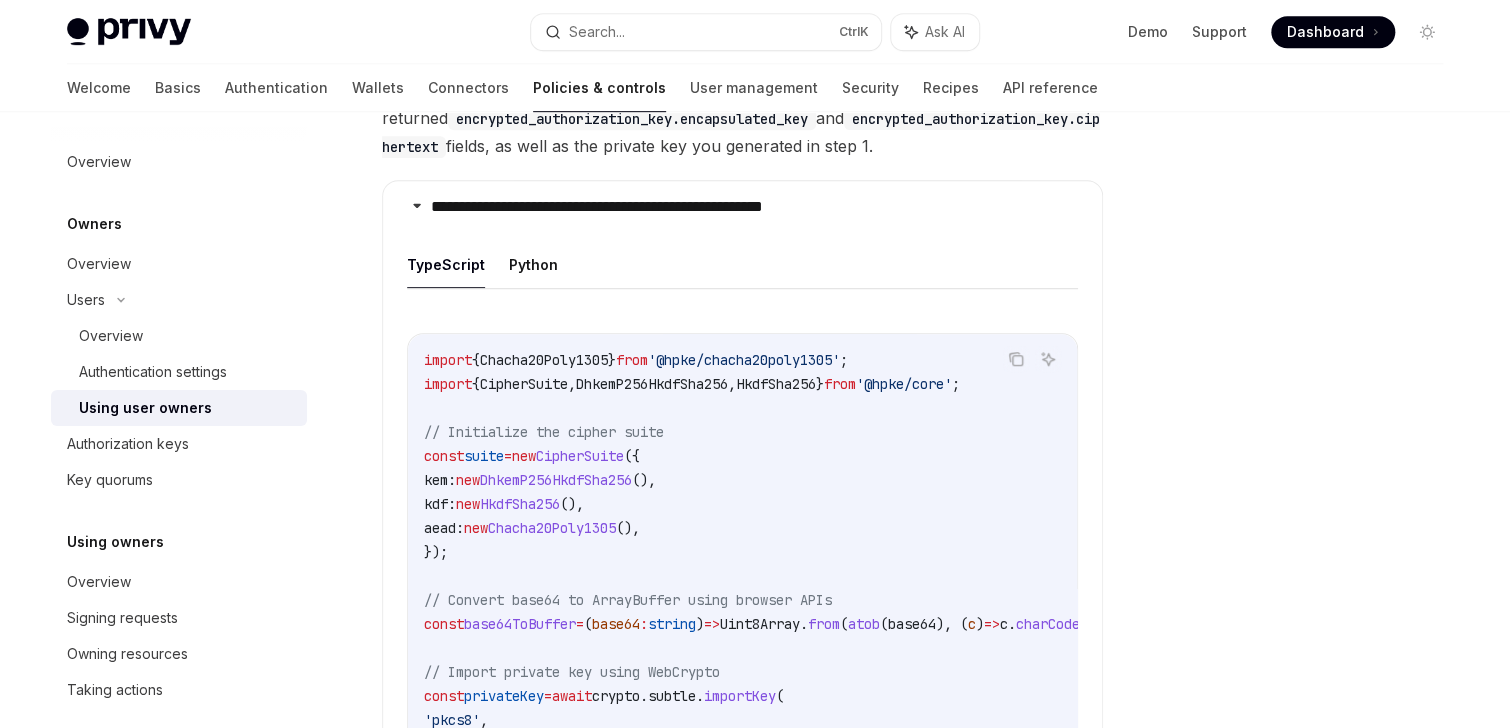 click on "import  { Chacha20Poly1305 }  from  '@hpke/chacha20poly1305' ;
import  { CipherSuite ,  DhkemP256HkdfSha256 ,  HkdfSha256 }  from  '@hpke/core' ;
// Initialize the cipher suite
const  suite  =  new  CipherSuite ({
kem:  new  DhkemP256HkdfSha256 (),
kdf:  new  HkdfSha256 (),
aead:  new  Chacha20Poly1305 (),
});
// Convert base64 to ArrayBuffer using browser APIs
const  base64ToBuffer  =  ( base64 :  string )  =>  Uint8Array . from ( atob ( base64 ), ( c )  =>  c . charCodeAt ( 0 )). buffer ;
// Import private key using WebCrypto
const  privateKey  =  await  crypto . subtle . importKey (
'pkcs8' ,
base64ToBuffer ( '[BASE64_ENCODED_PRIVATE_KEY]' ),
{
name:  'ECDH' ,
namedCurve:  'P-256' ,
},
true ,
[ 'deriveKey' ,  'deriveBits' ],
);
// Create recipient context and decrypt
const  recipient  =  await  suite . createRecipientContext ({
recipientKey:  privateKey ,
enc:  base64ToBuffer ( '[ENCRYPTED_DATA]' ),
});
new" at bounding box center (872, 732) 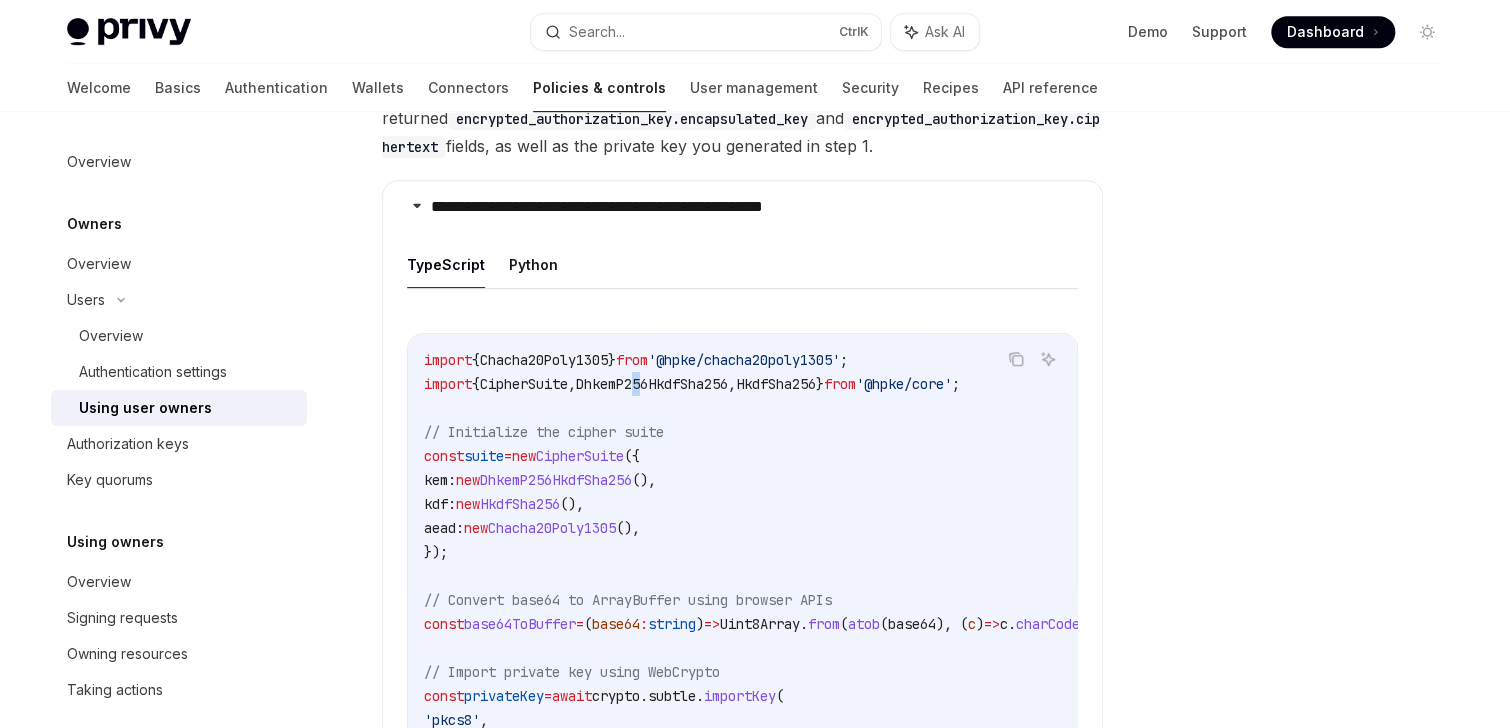 click on "DhkemP256HkdfSha256" at bounding box center [652, 384] 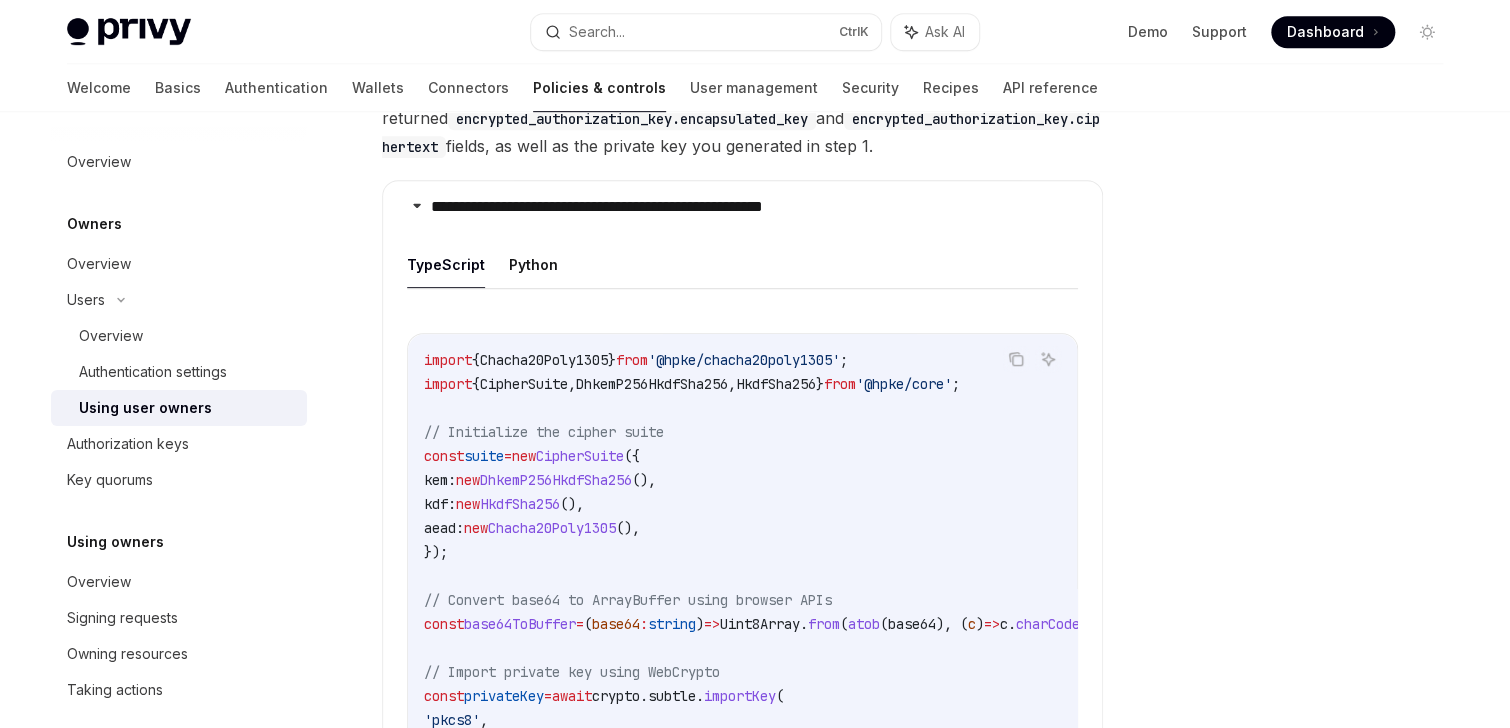 click on "Chacha20Poly1305" at bounding box center [544, 360] 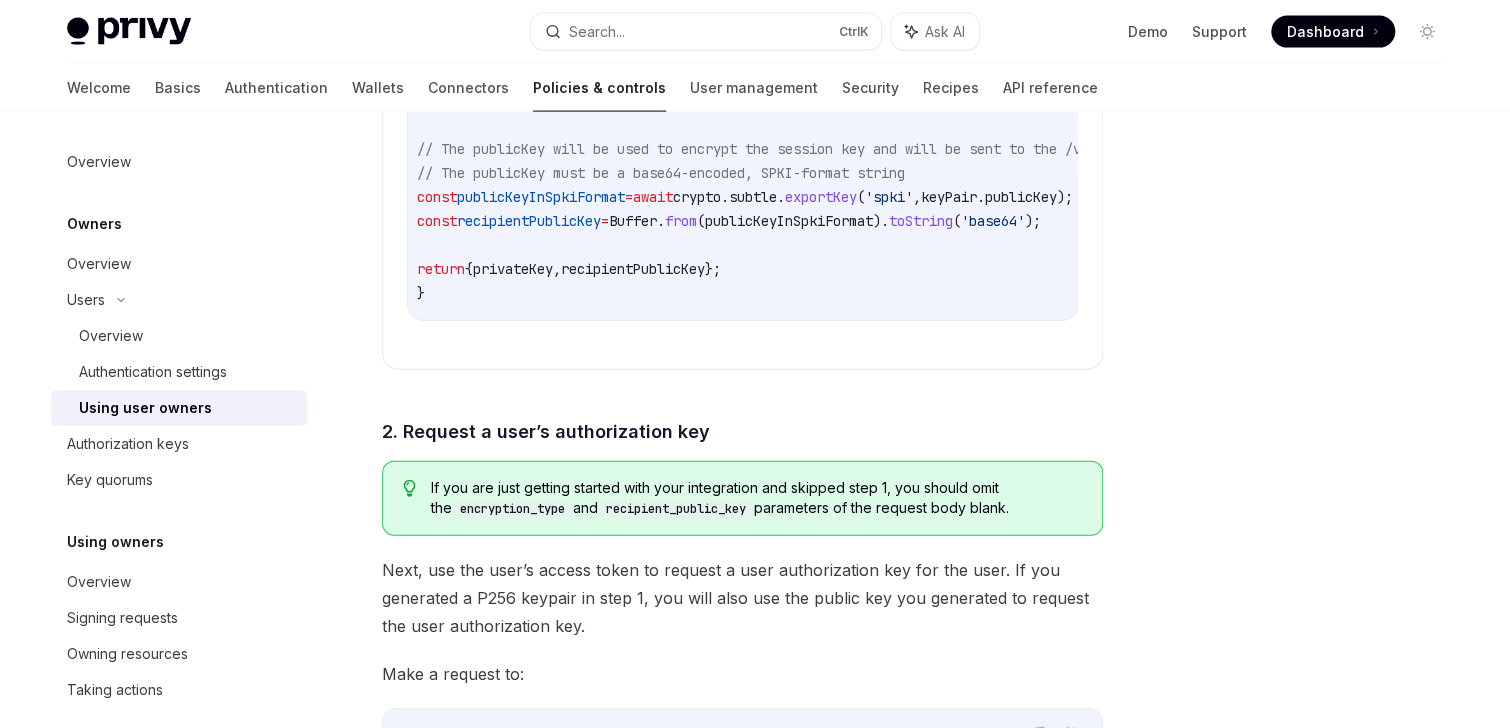 scroll, scrollTop: 1748, scrollLeft: 0, axis: vertical 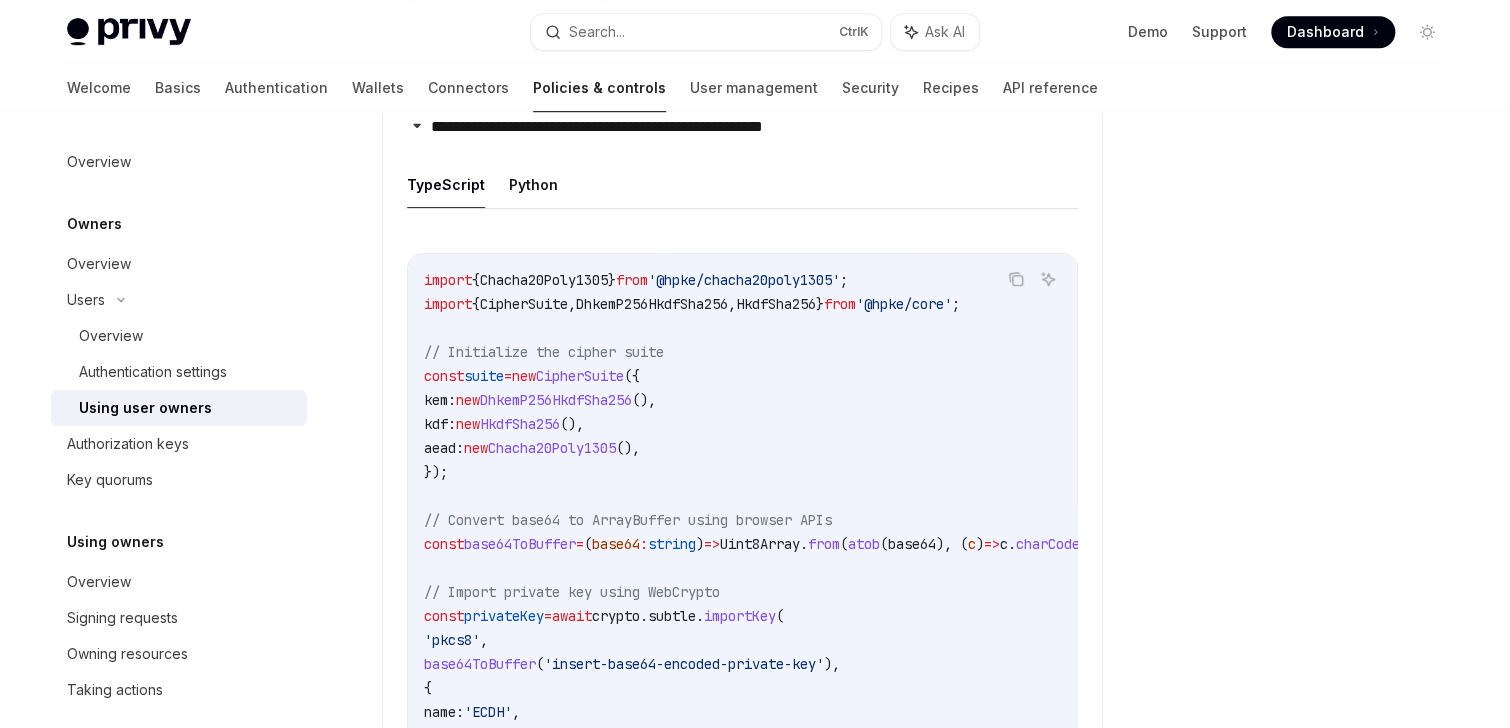 click on "CipherSuite" at bounding box center [524, 304] 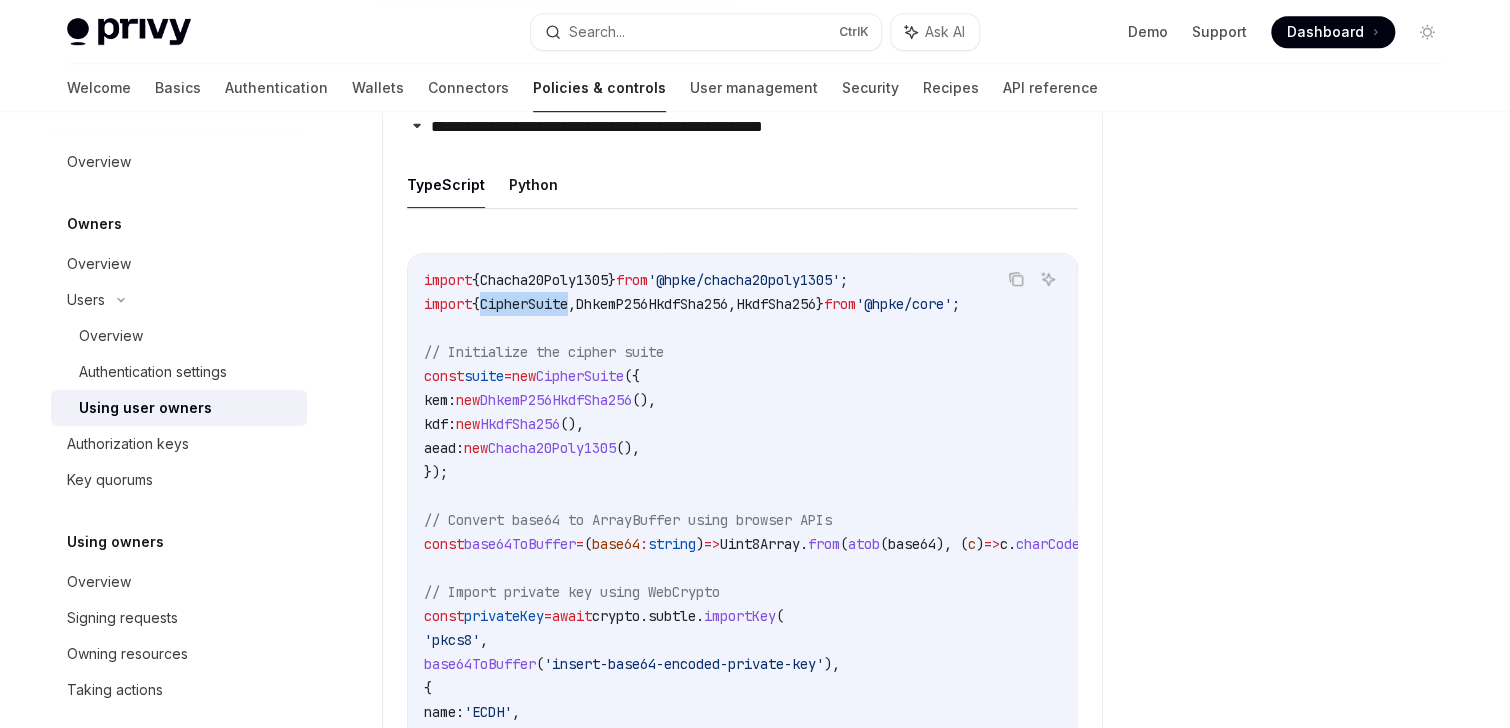 click on "CipherSuite" at bounding box center [524, 304] 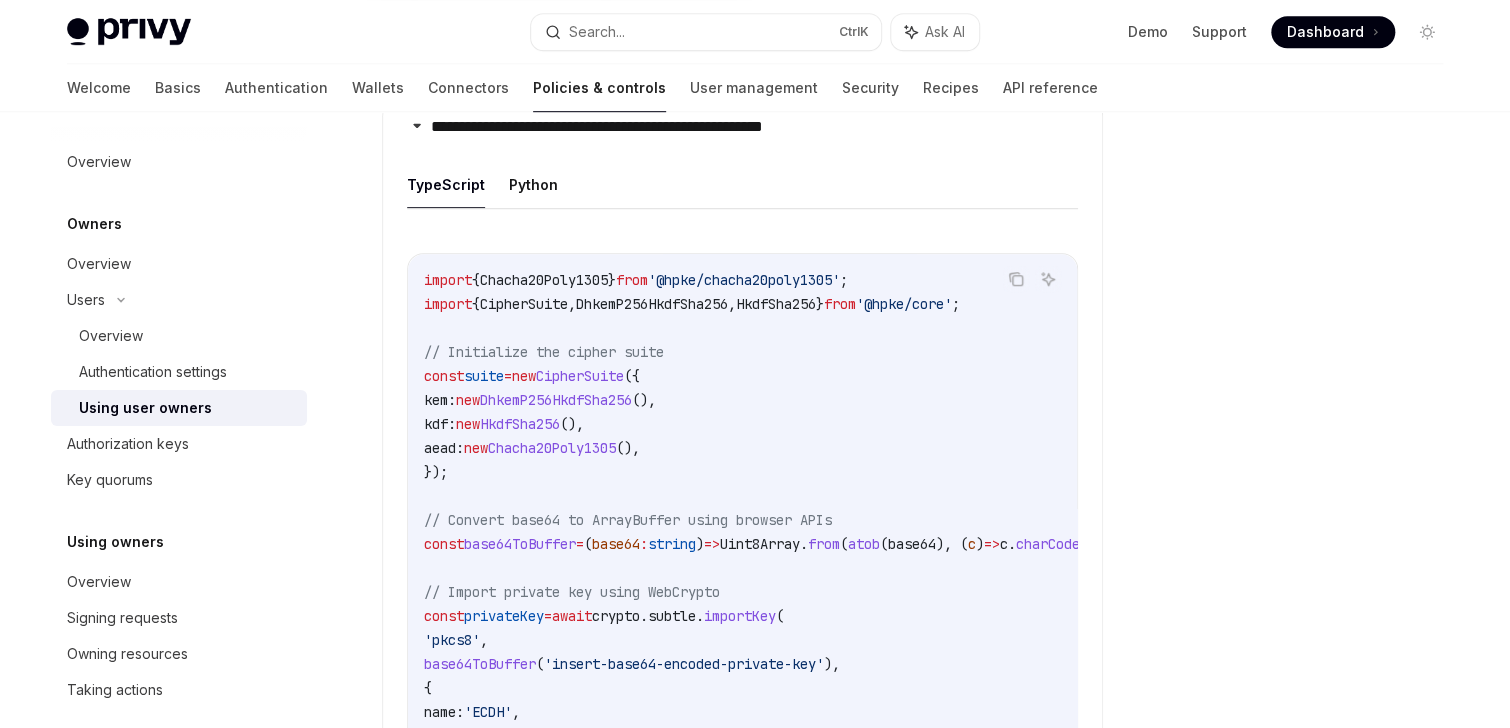 drag, startPoint x: 899, startPoint y: 306, endPoint x: 940, endPoint y: 300, distance: 41.4367 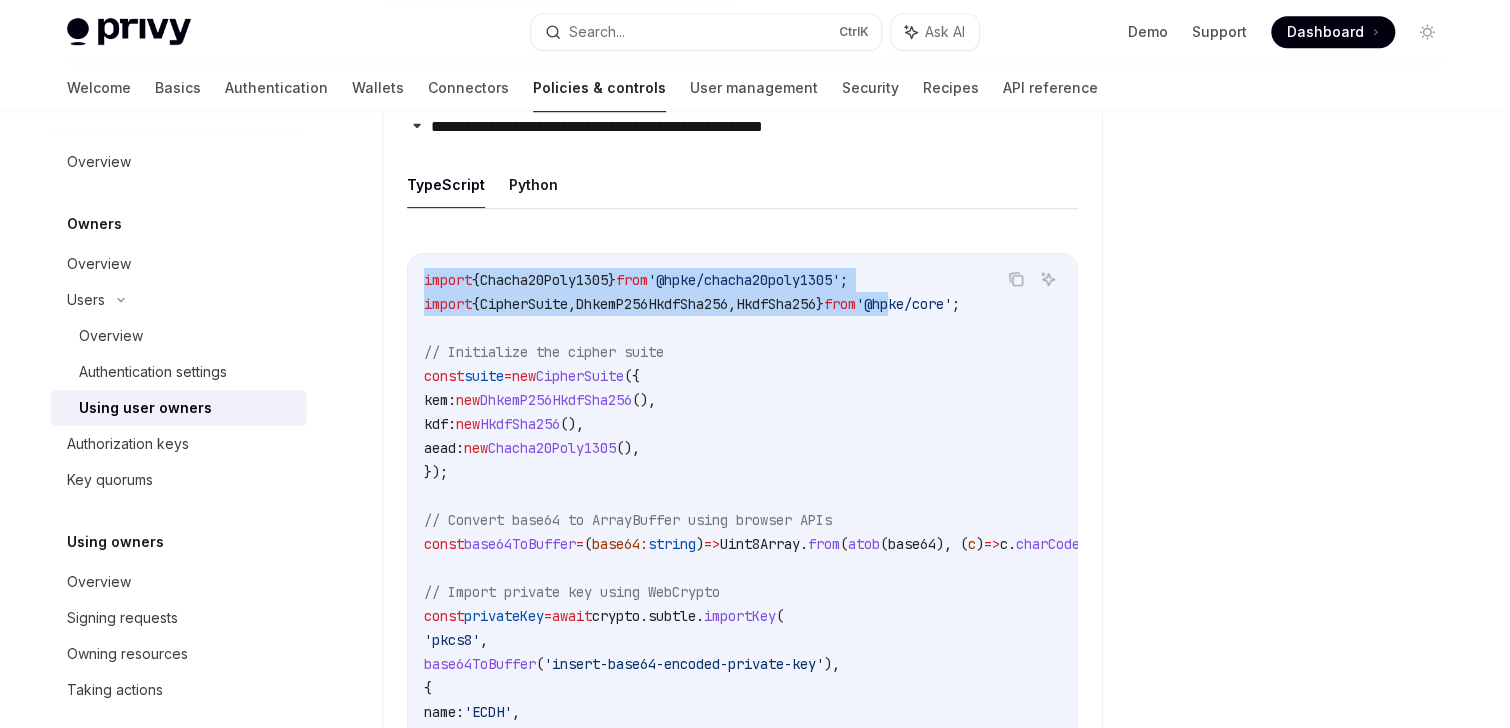 drag, startPoint x: 1006, startPoint y: 304, endPoint x: 945, endPoint y: 305, distance: 61.008198 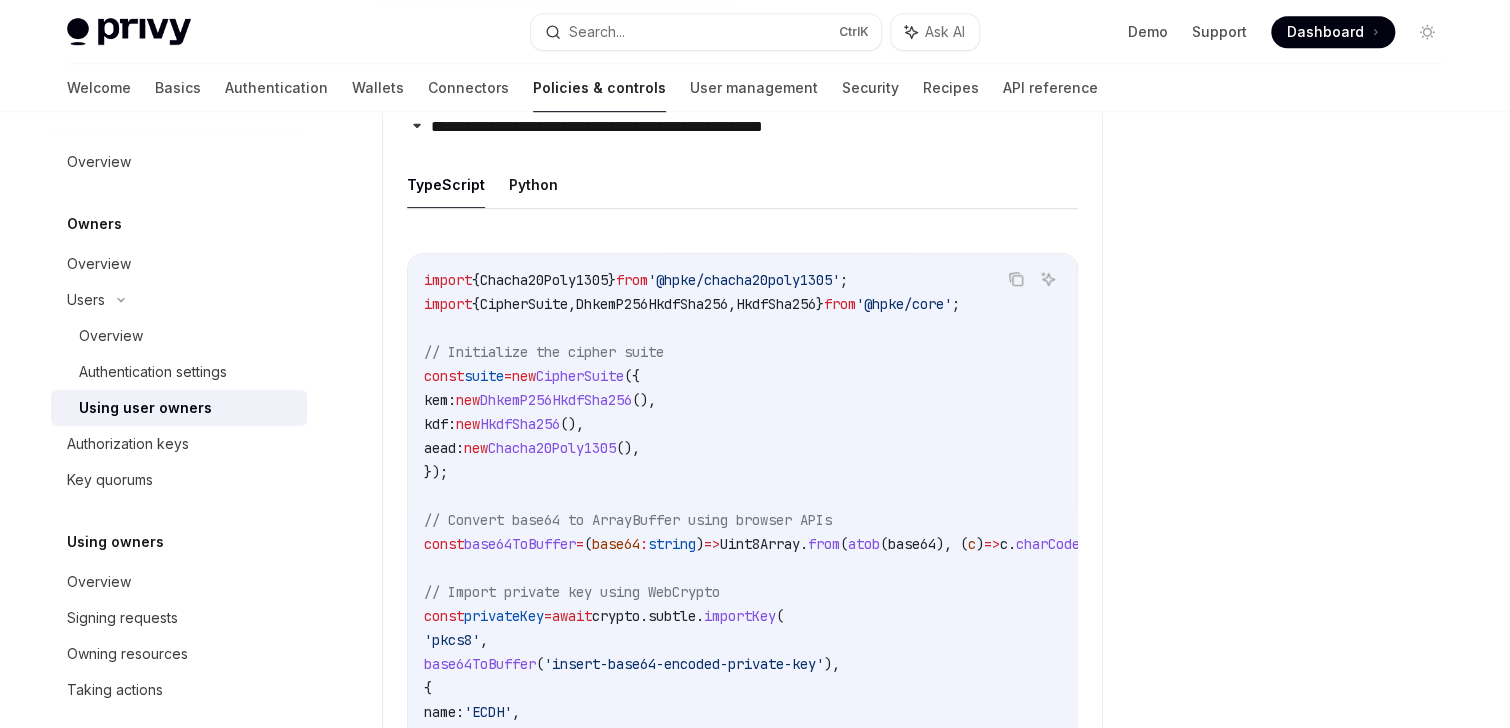 click on "CipherSuite" at bounding box center (524, 304) 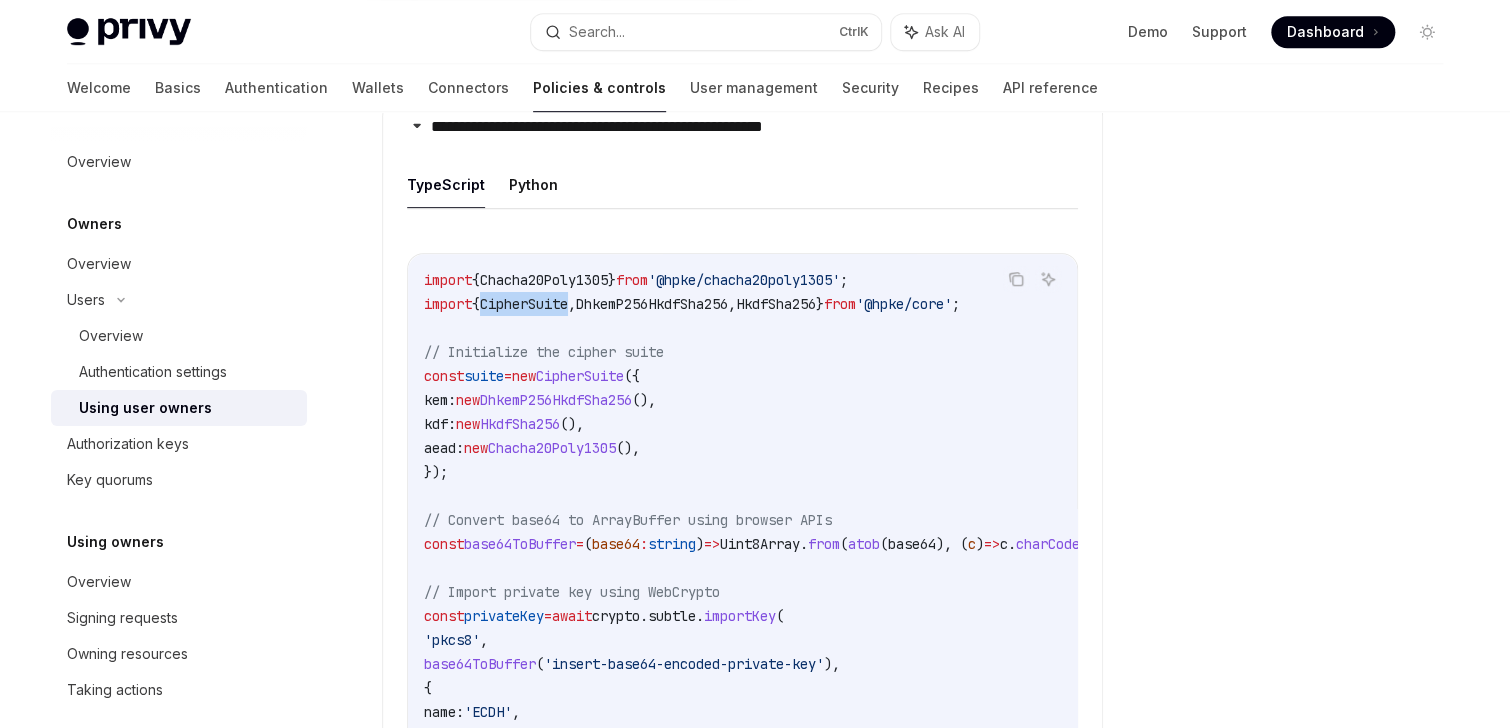 click on "CipherSuite" at bounding box center [524, 304] 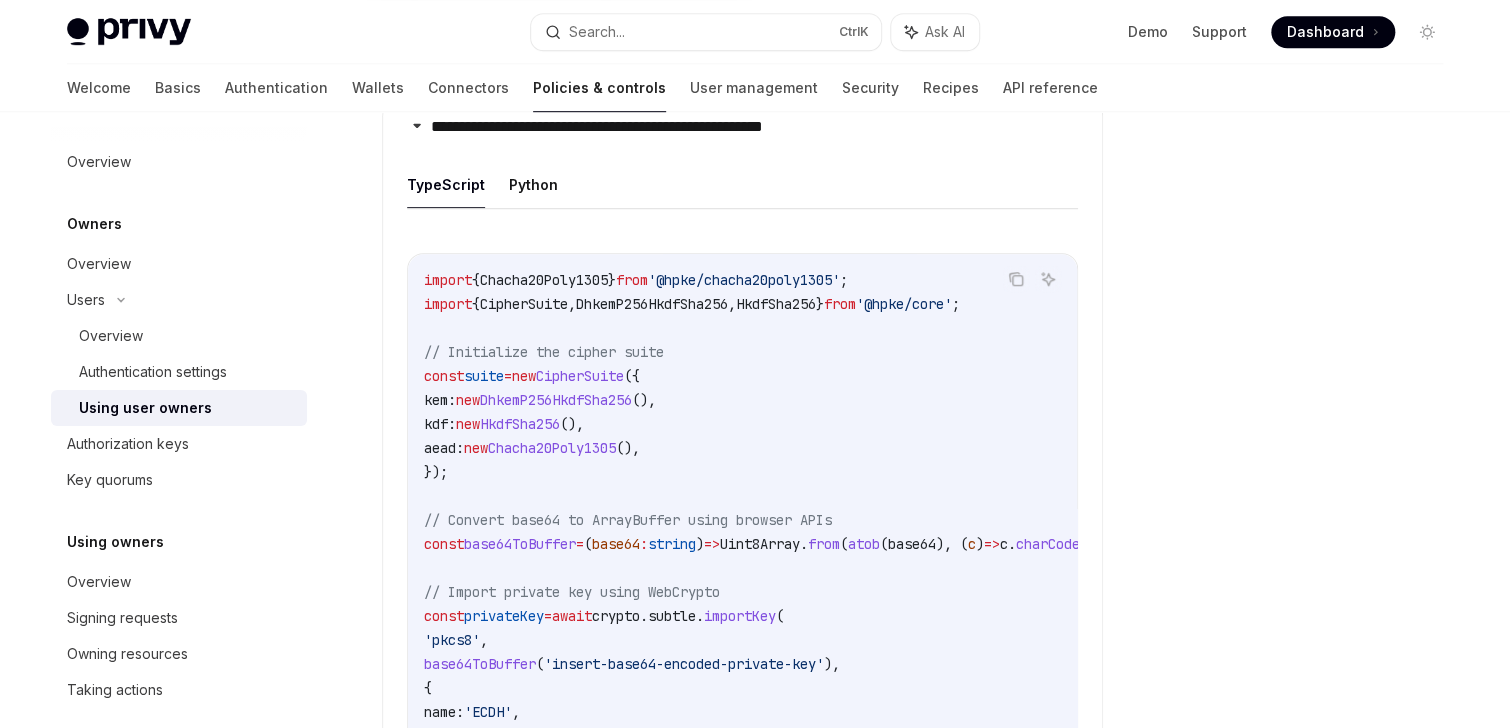 click on "import  { Chacha20Poly1305 }  from  '@hpke/chacha20poly1305' ;" at bounding box center [636, 280] 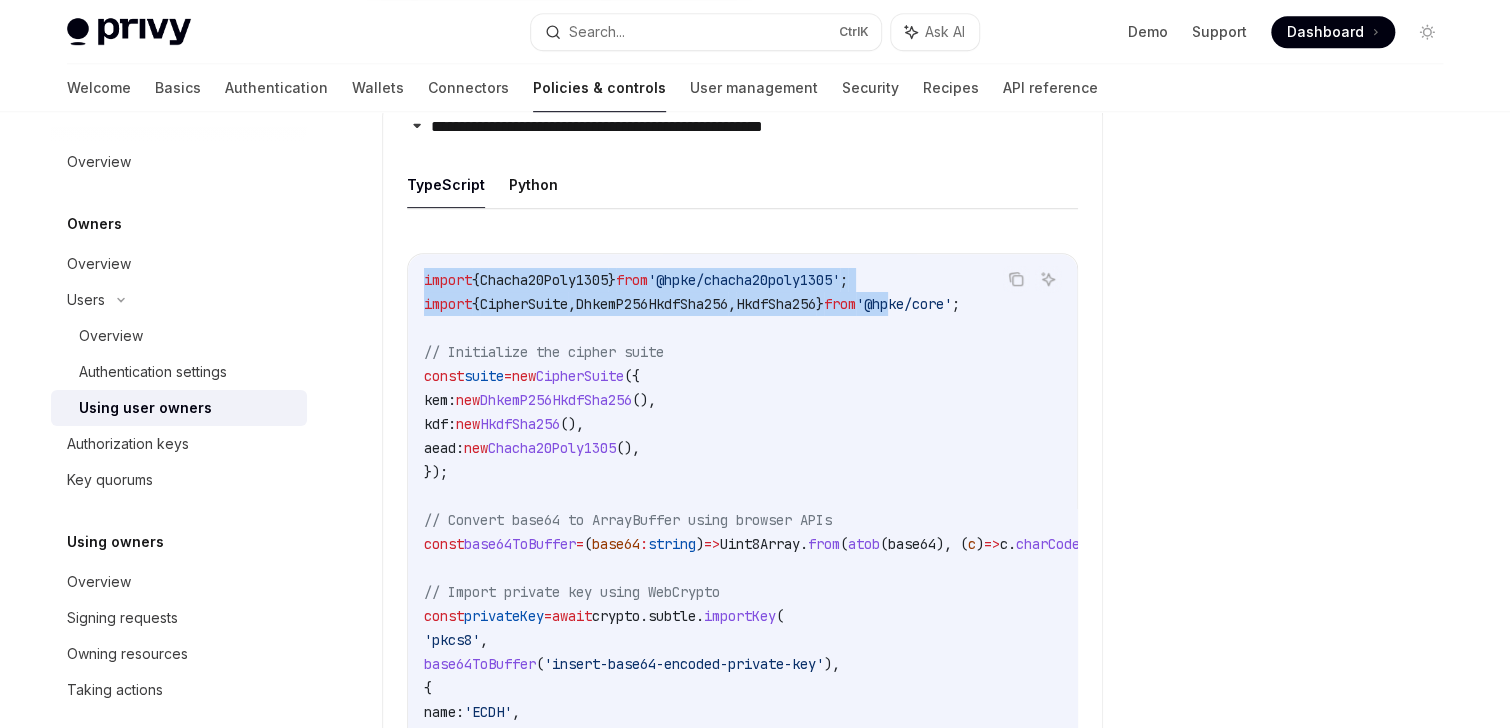 drag, startPoint x: 1009, startPoint y: 300, endPoint x: 941, endPoint y: 306, distance: 68.26419 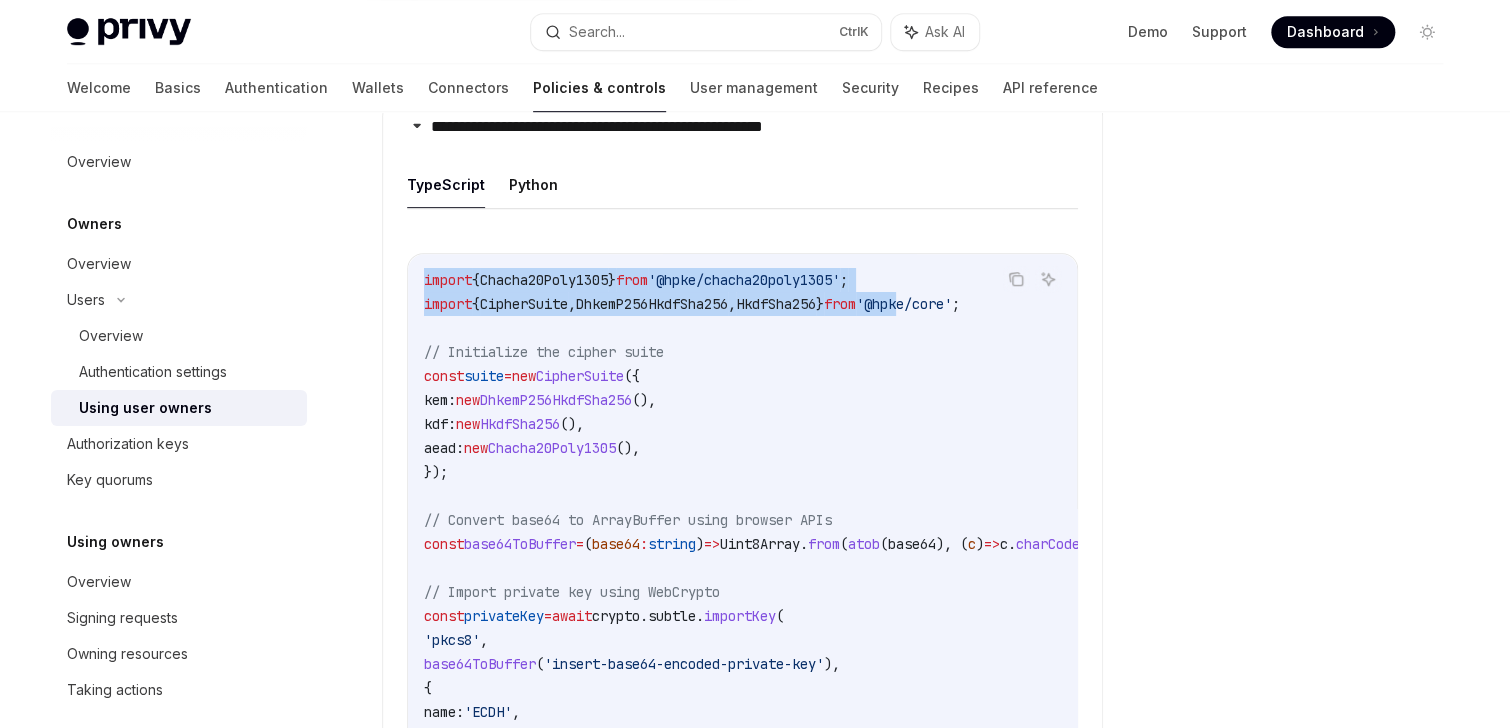 drag, startPoint x: 1008, startPoint y: 302, endPoint x: 956, endPoint y: 310, distance: 52.611786 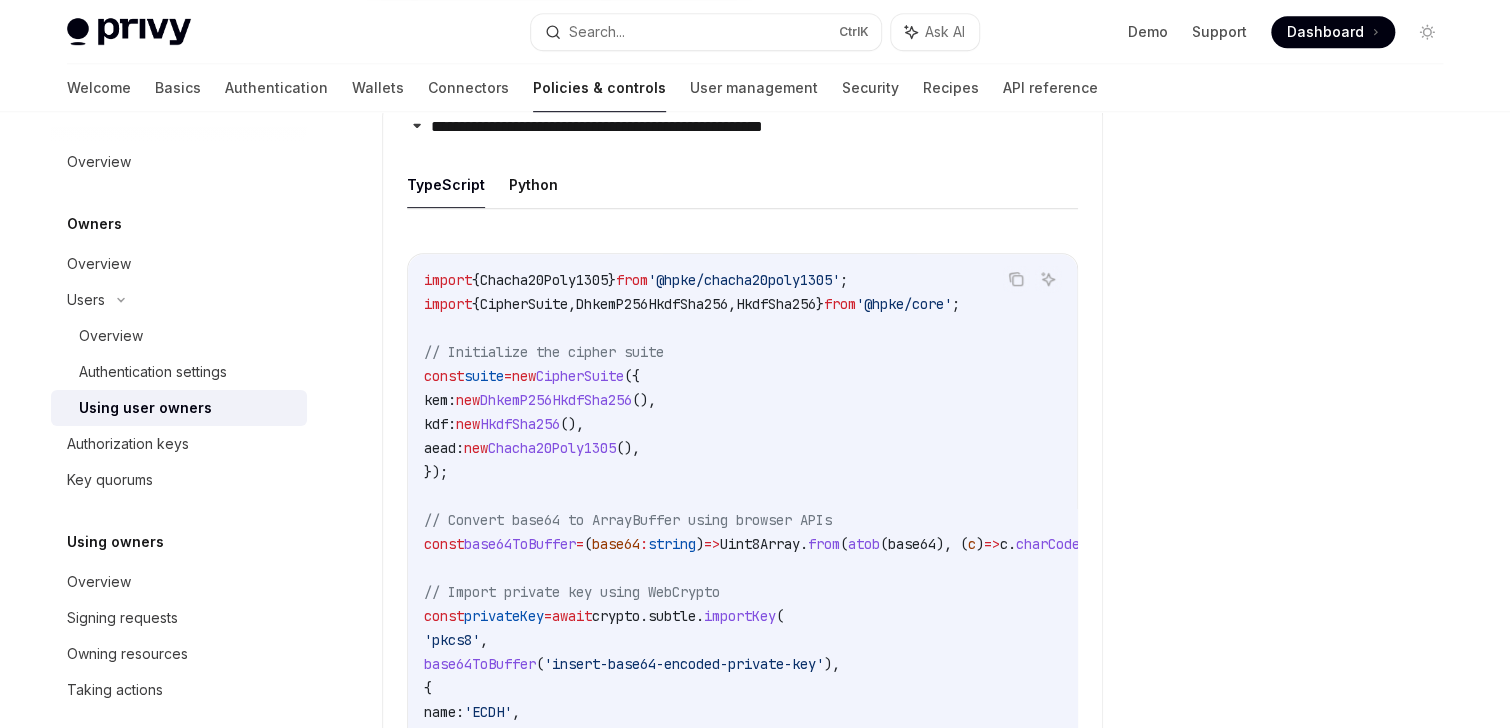 click on "import  { Chacha20Poly1305 }  from  '@hpke/chacha20poly1305' ;
import  { CipherSuite ,  DhkemP256HkdfSha256 ,  HkdfSha256 }  from  '@hpke/core' ;
// Initialize the cipher suite
const  suite  =  new  CipherSuite ({
kem:  new  DhkemP256HkdfSha256 (),
kdf:  new  HkdfSha256 (),
aead:  new  Chacha20Poly1305 (),
});
// Convert base64 to ArrayBuffer using browser APIs
const  base64ToBuffer  =  ( base64 :  string )  =>  Uint8Array . from ( atob ( base64 ), ( c )  =>  c . charCodeAt ( 0 )). buffer ;
// Import private key using WebCrypto
const  privateKey  =  await  crypto . subtle . importKey (
'pkcs8' ,
base64ToBuffer ( '[BASE64_ENCODED_PRIVATE_KEY]' ),
{
name:  'ECDH' ,
namedCurve:  'P-256' ,
},
true ,
[ 'deriveKey' ,  'deriveBits' ],
);
// Create recipient context and decrypt
const  recipient  =  await  suite . createRecipientContext ({
recipientKey:  privateKey ,
enc:  base64ToBuffer ( '[ENCRYPTED_DATA]' ),
});
new" at bounding box center (872, 652) 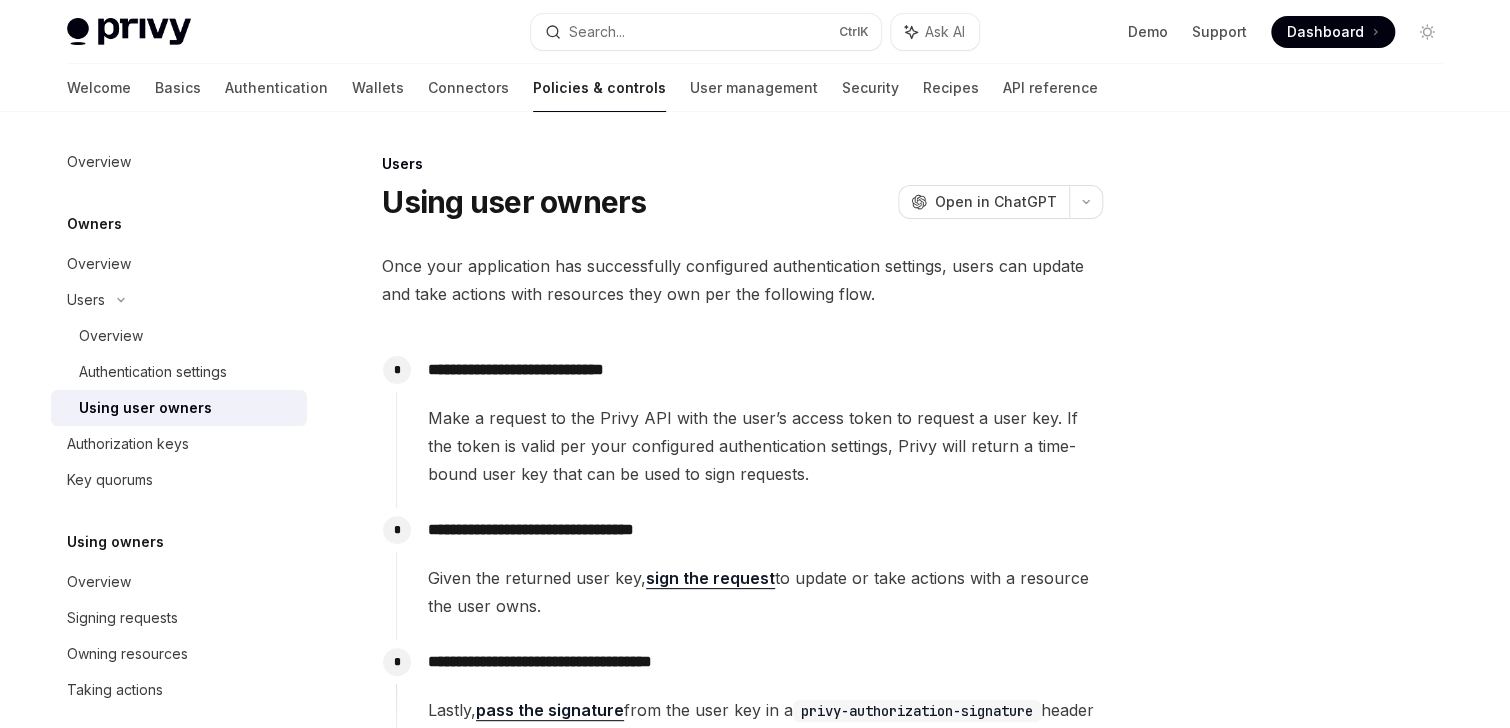scroll, scrollTop: 0, scrollLeft: 0, axis: both 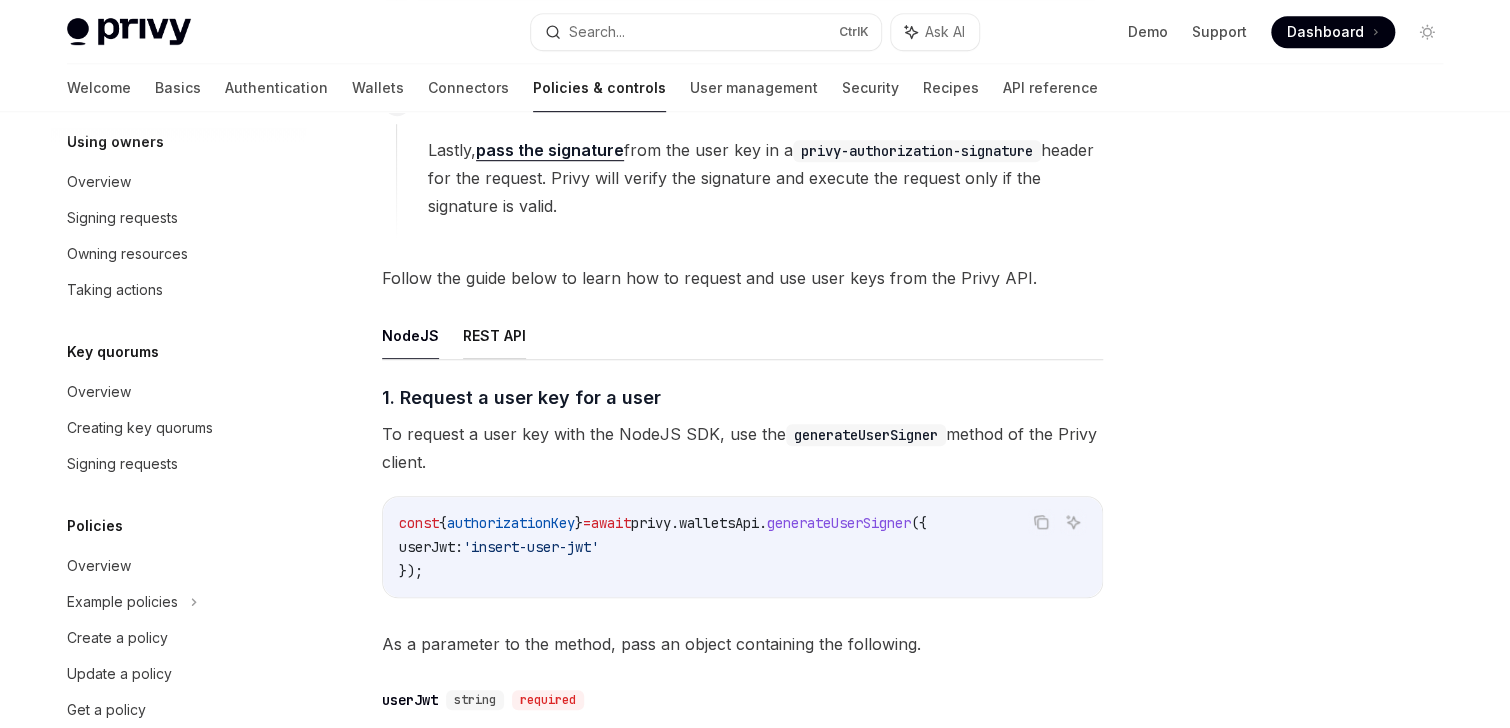click on "REST API" at bounding box center [494, 335] 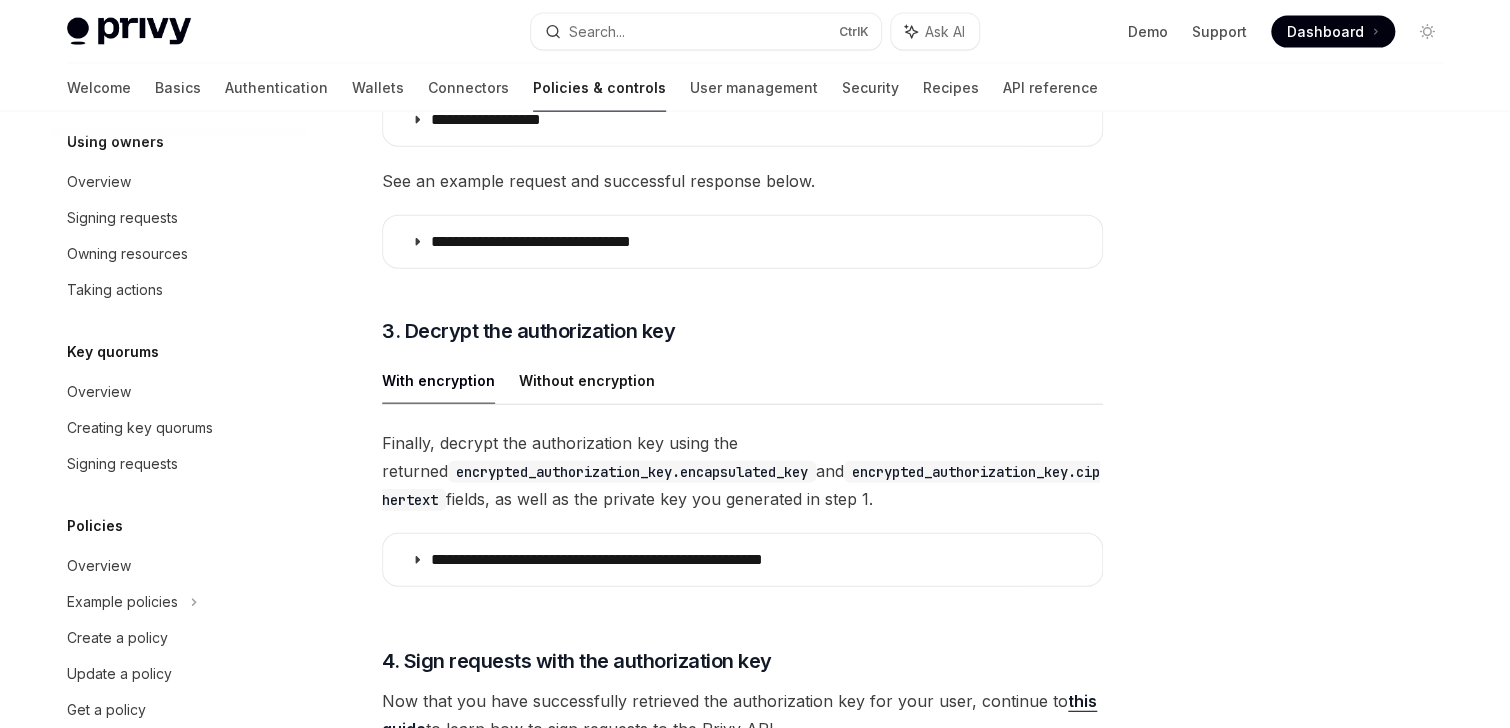 scroll, scrollTop: 2400, scrollLeft: 0, axis: vertical 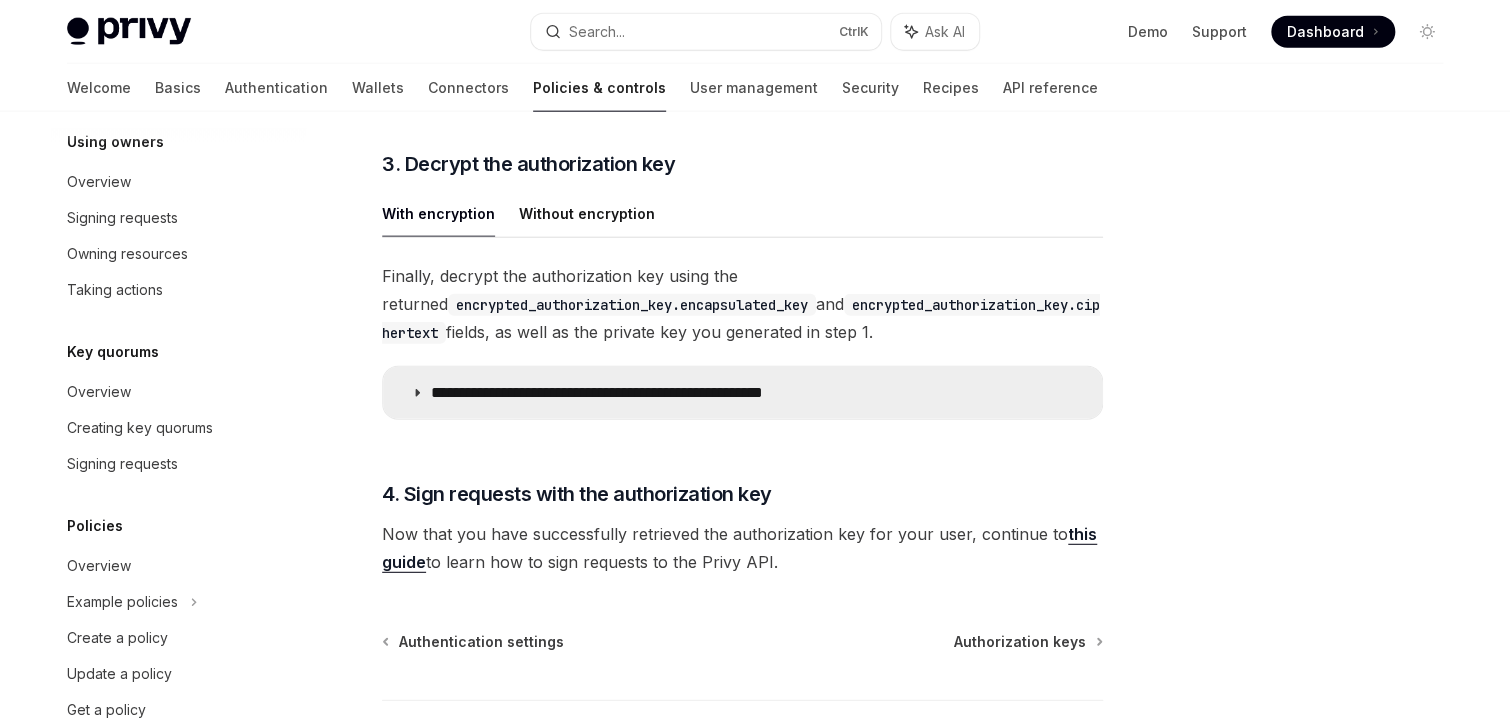 click on "**********" at bounding box center (651, 393) 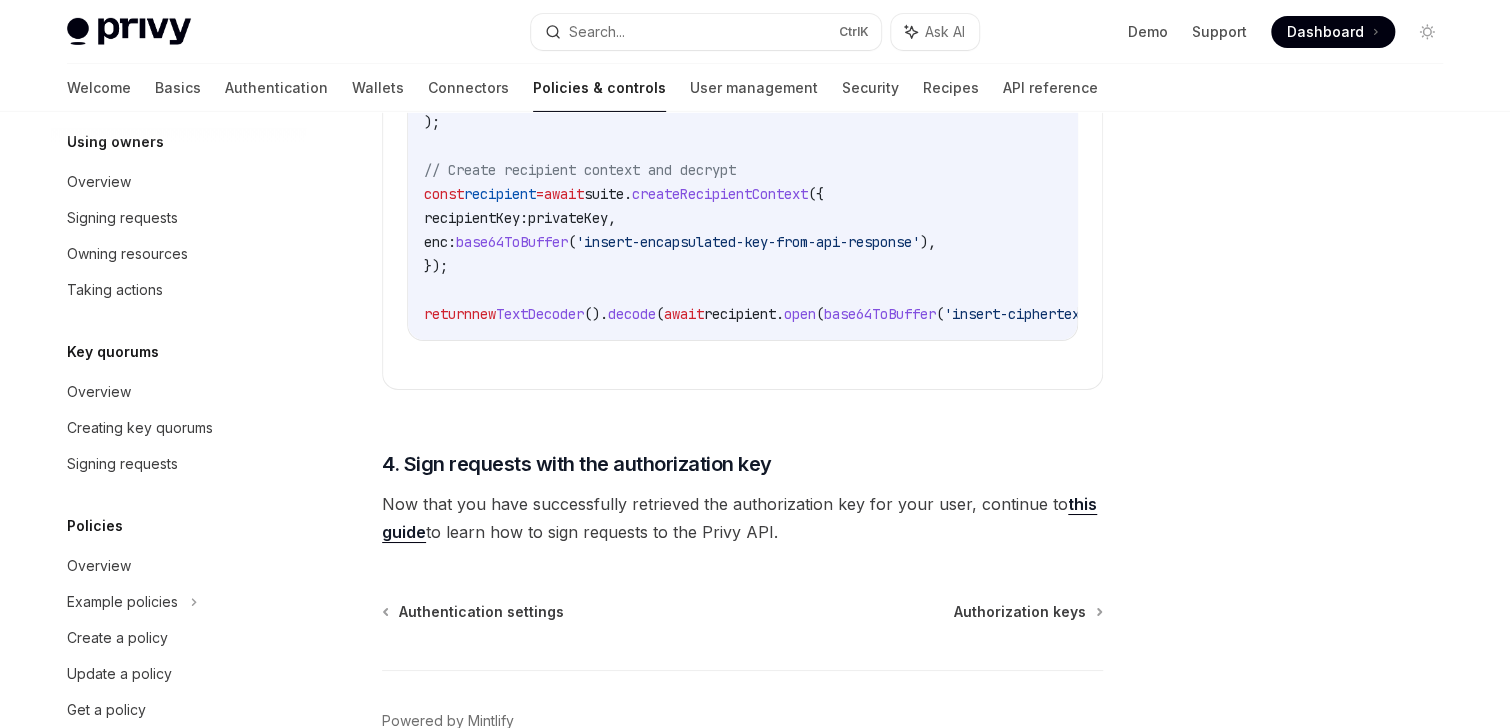 scroll, scrollTop: 3492, scrollLeft: 0, axis: vertical 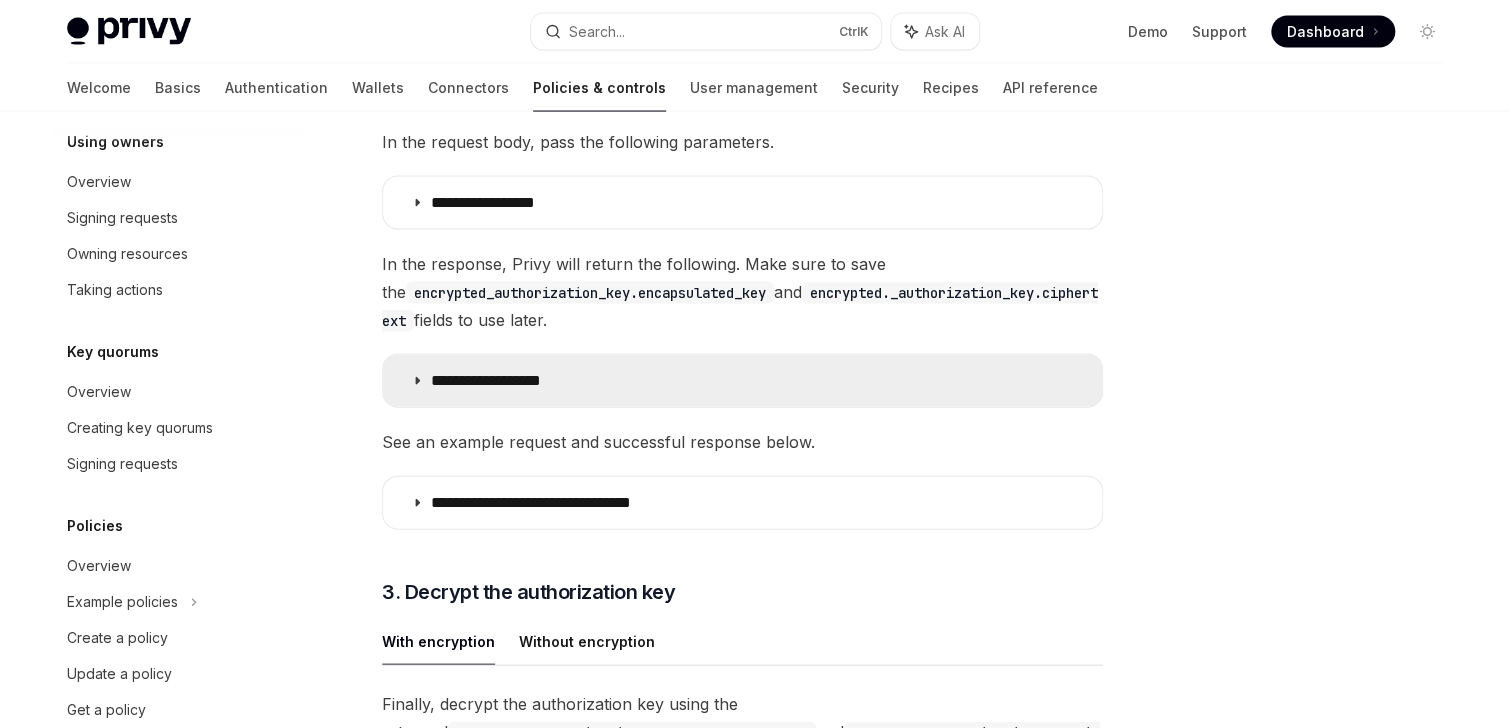 click on "**********" at bounding box center (742, 381) 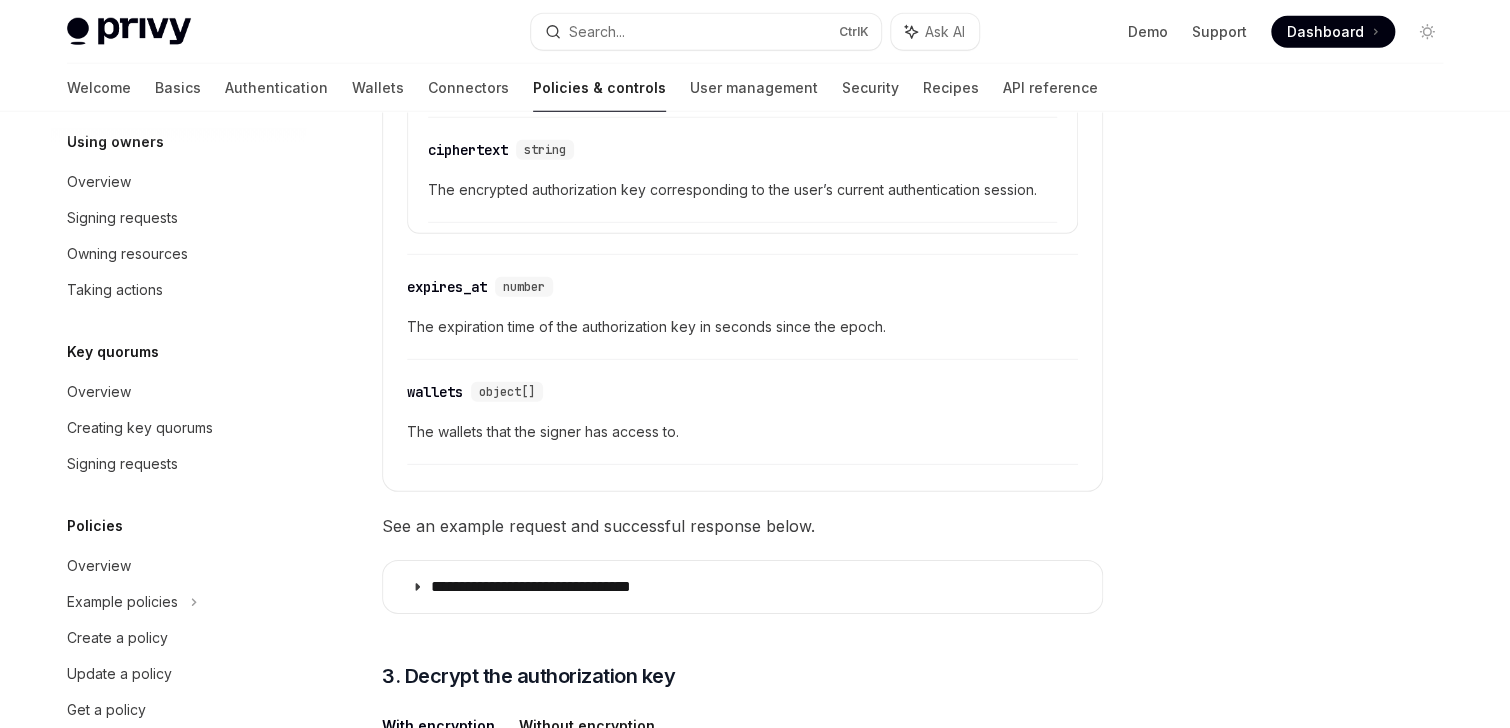 scroll, scrollTop: 2772, scrollLeft: 0, axis: vertical 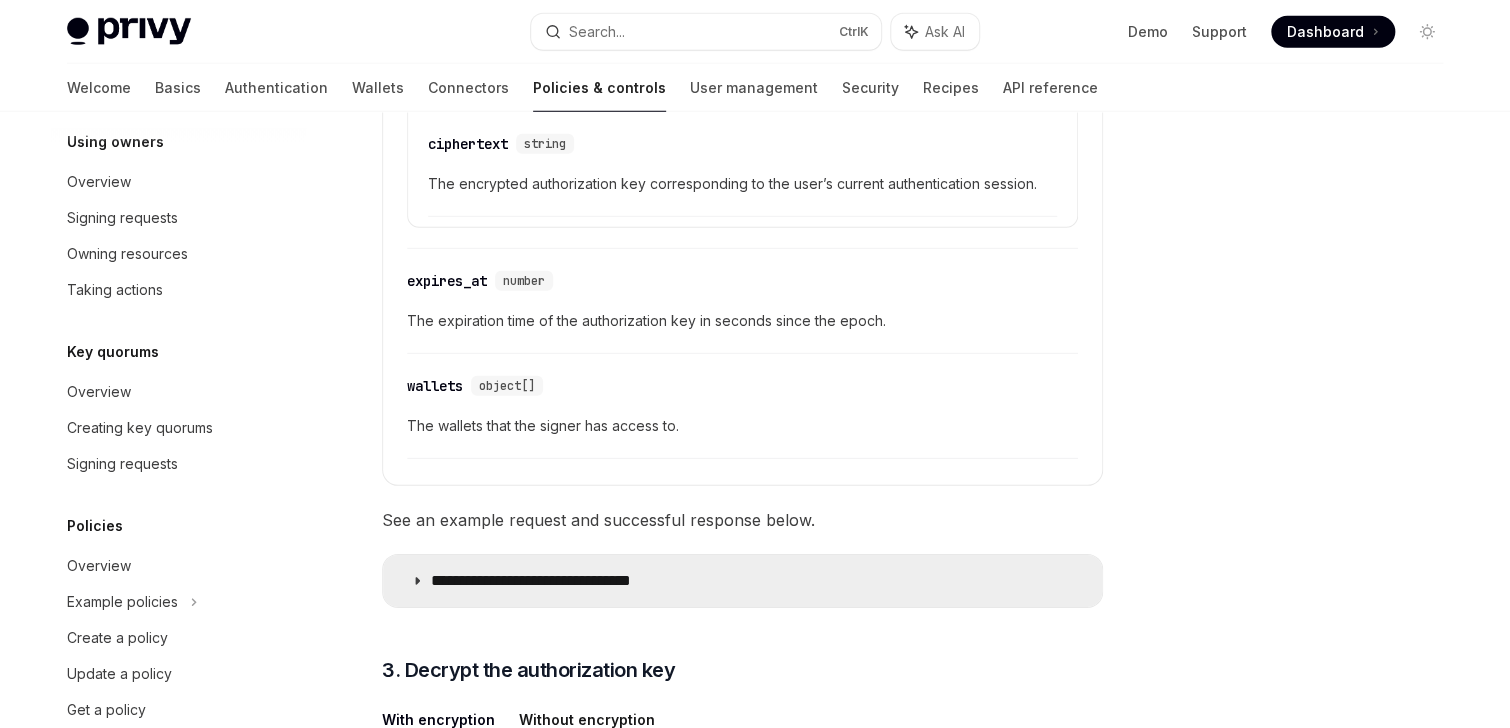 click on "**********" at bounding box center [572, 581] 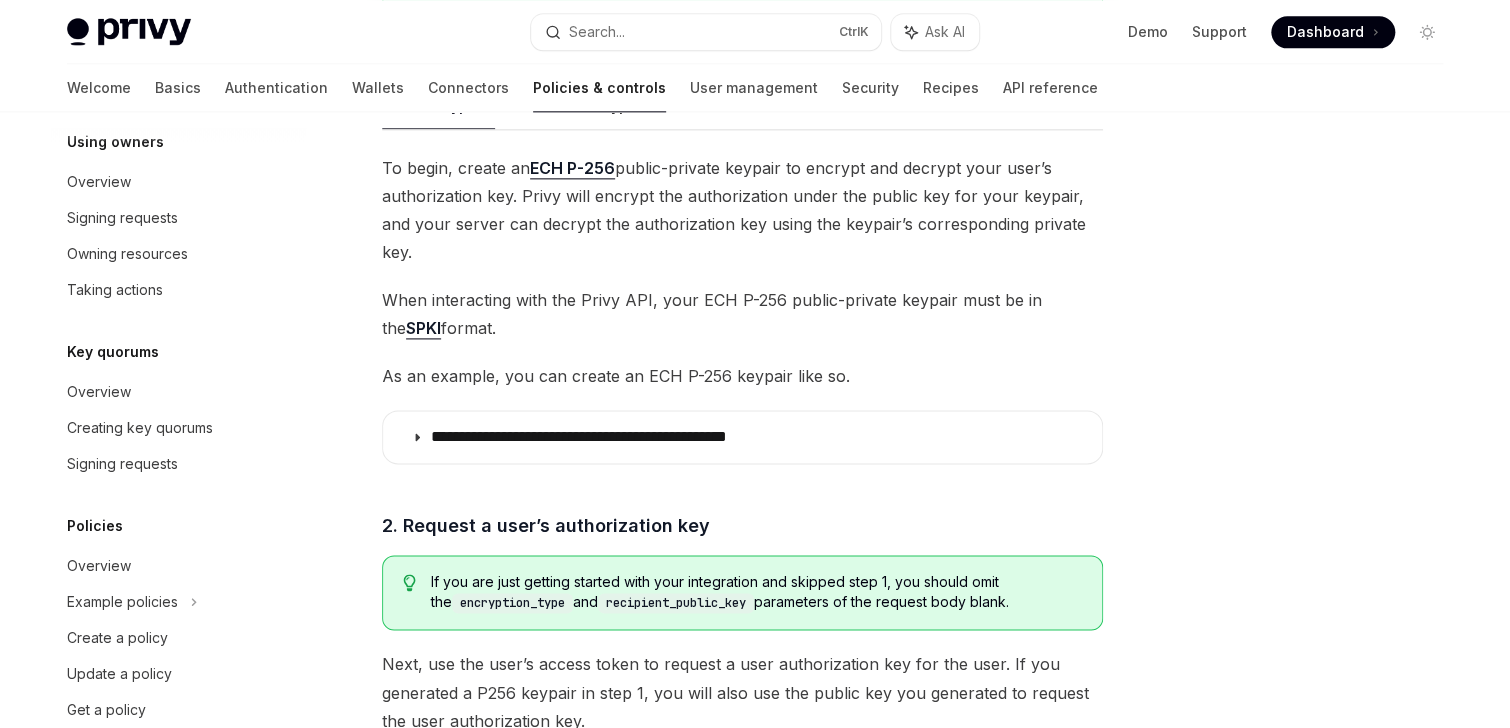 scroll, scrollTop: 1252, scrollLeft: 0, axis: vertical 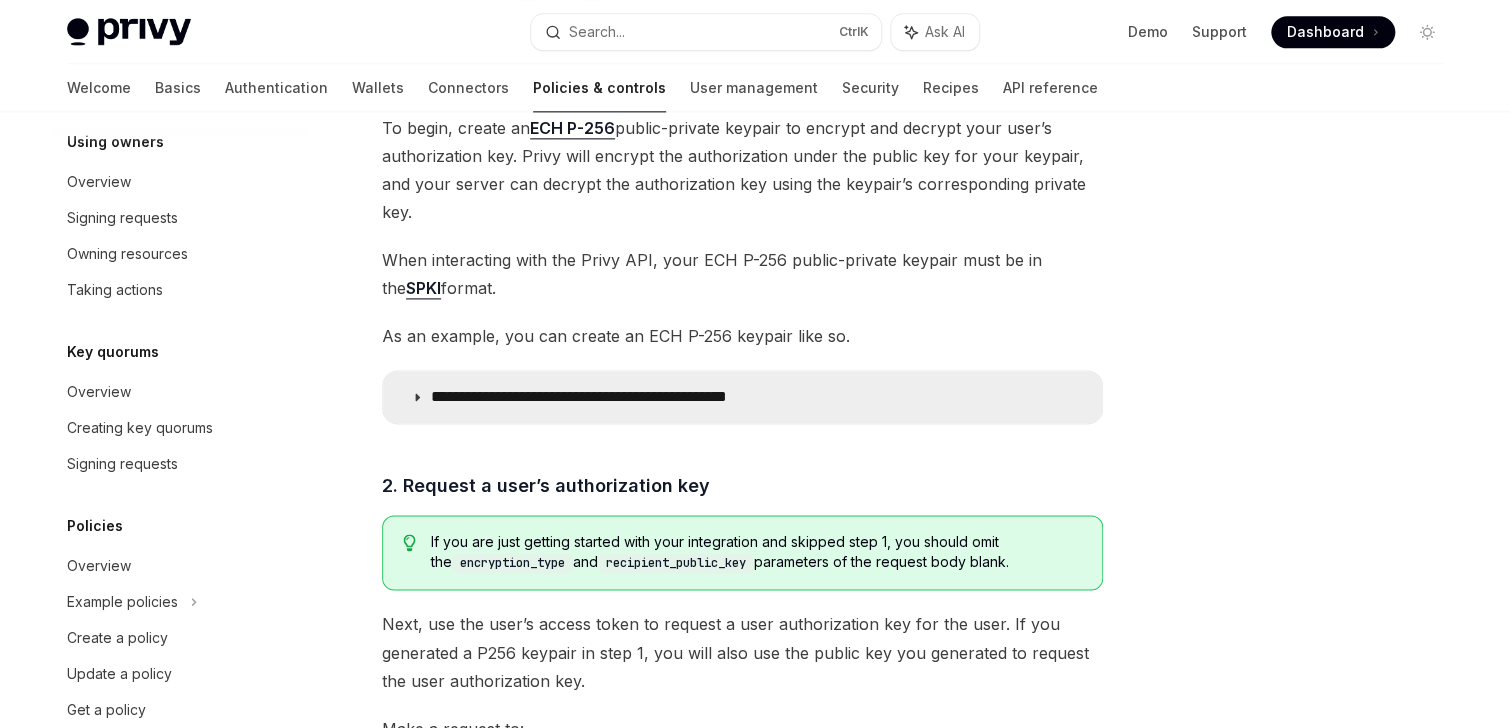 click on "**********" at bounding box center [634, 397] 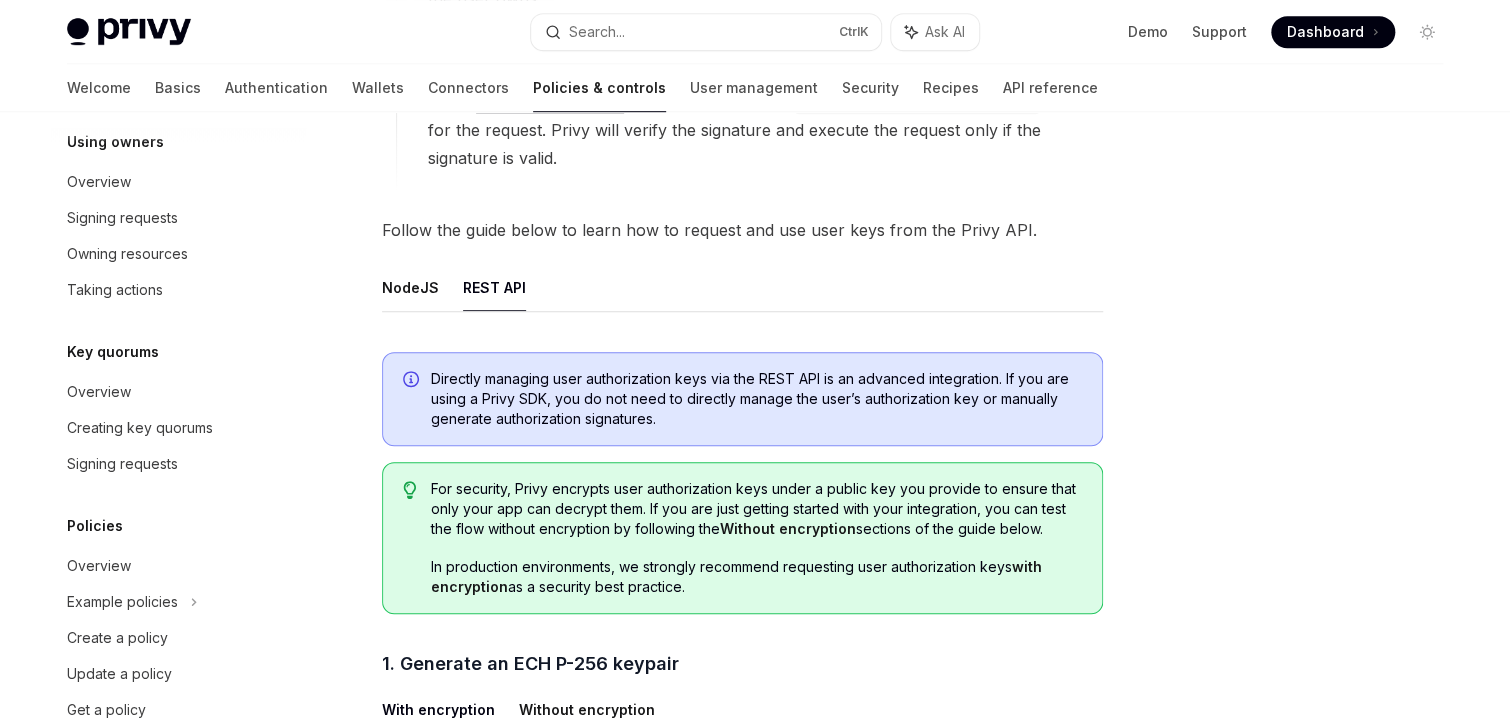 scroll, scrollTop: 612, scrollLeft: 0, axis: vertical 